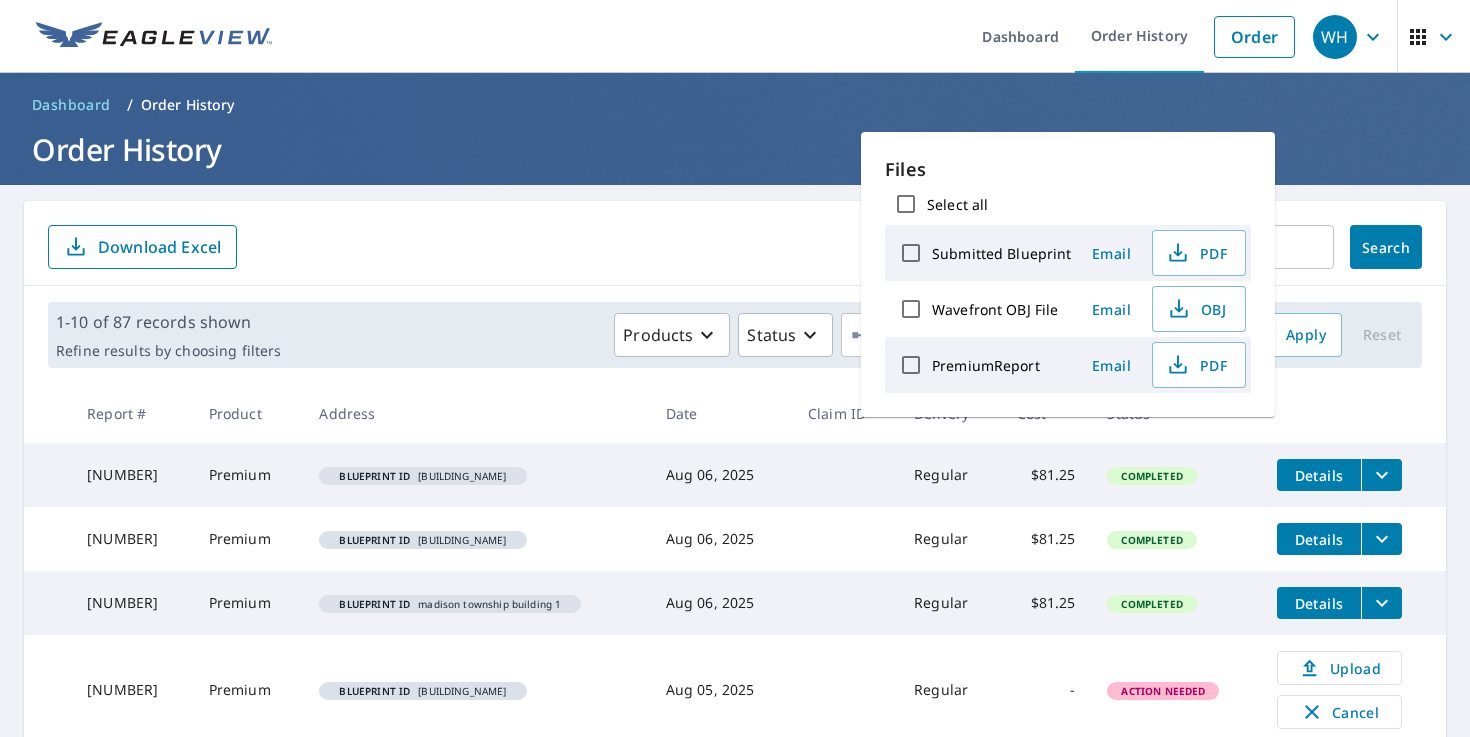 scroll, scrollTop: 0, scrollLeft: 0, axis: both 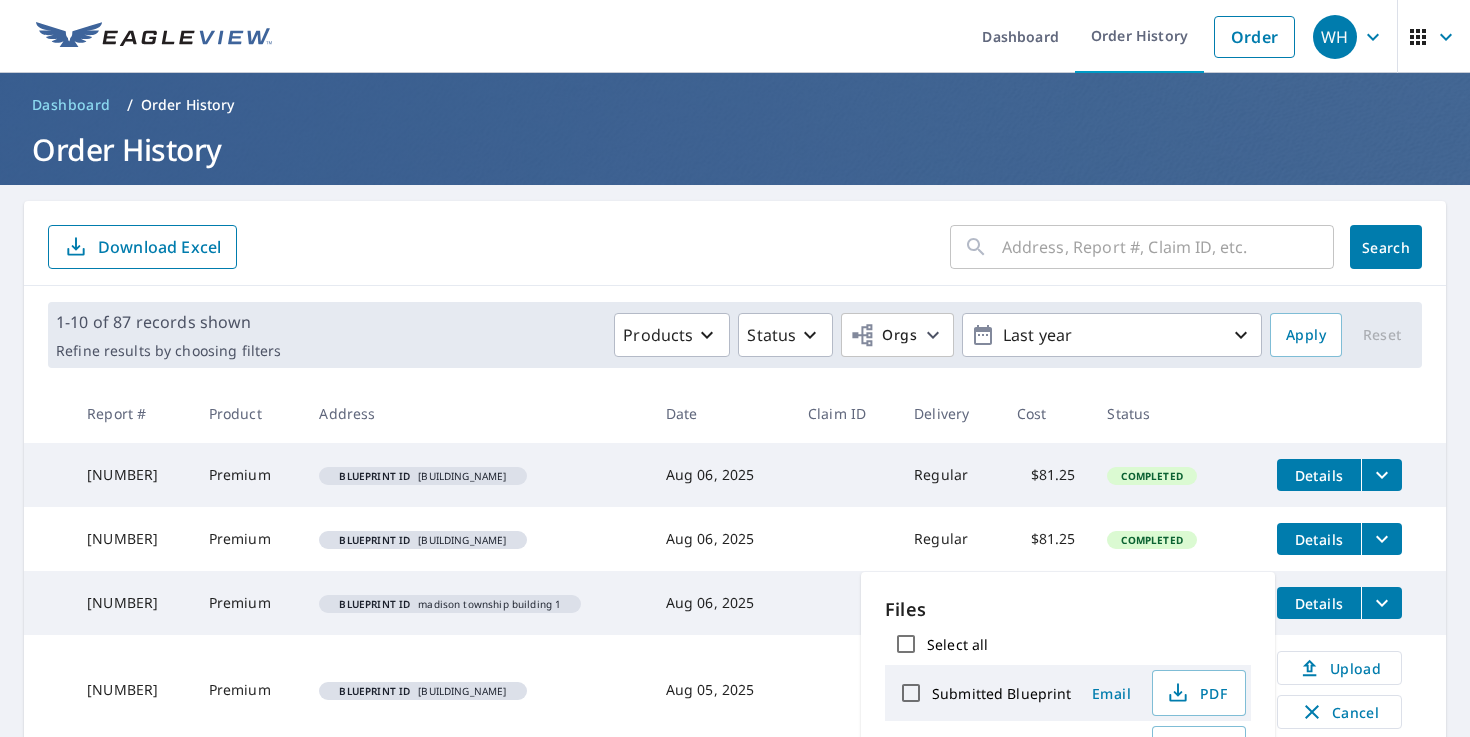 click on "​ Search Download Excel" at bounding box center [735, 247] 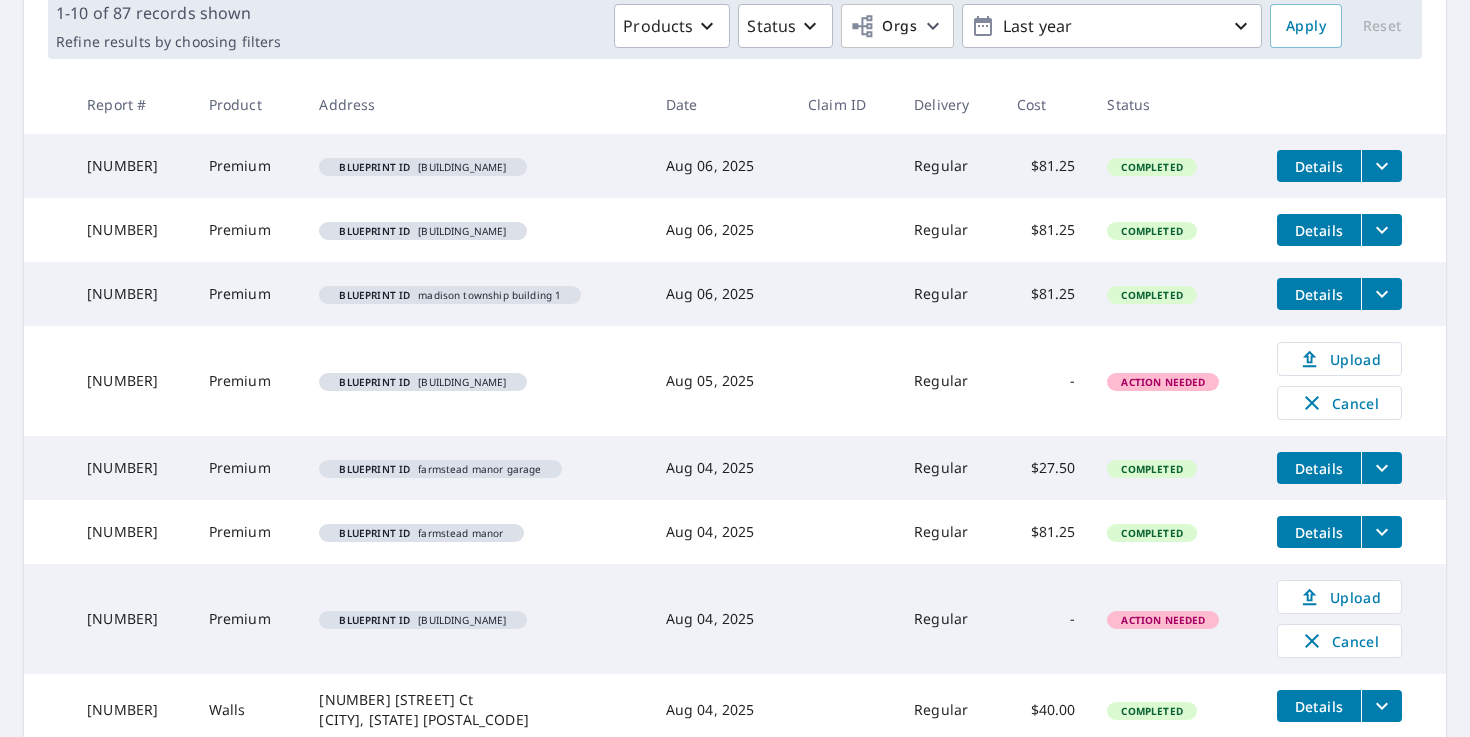scroll, scrollTop: 363, scrollLeft: 0, axis: vertical 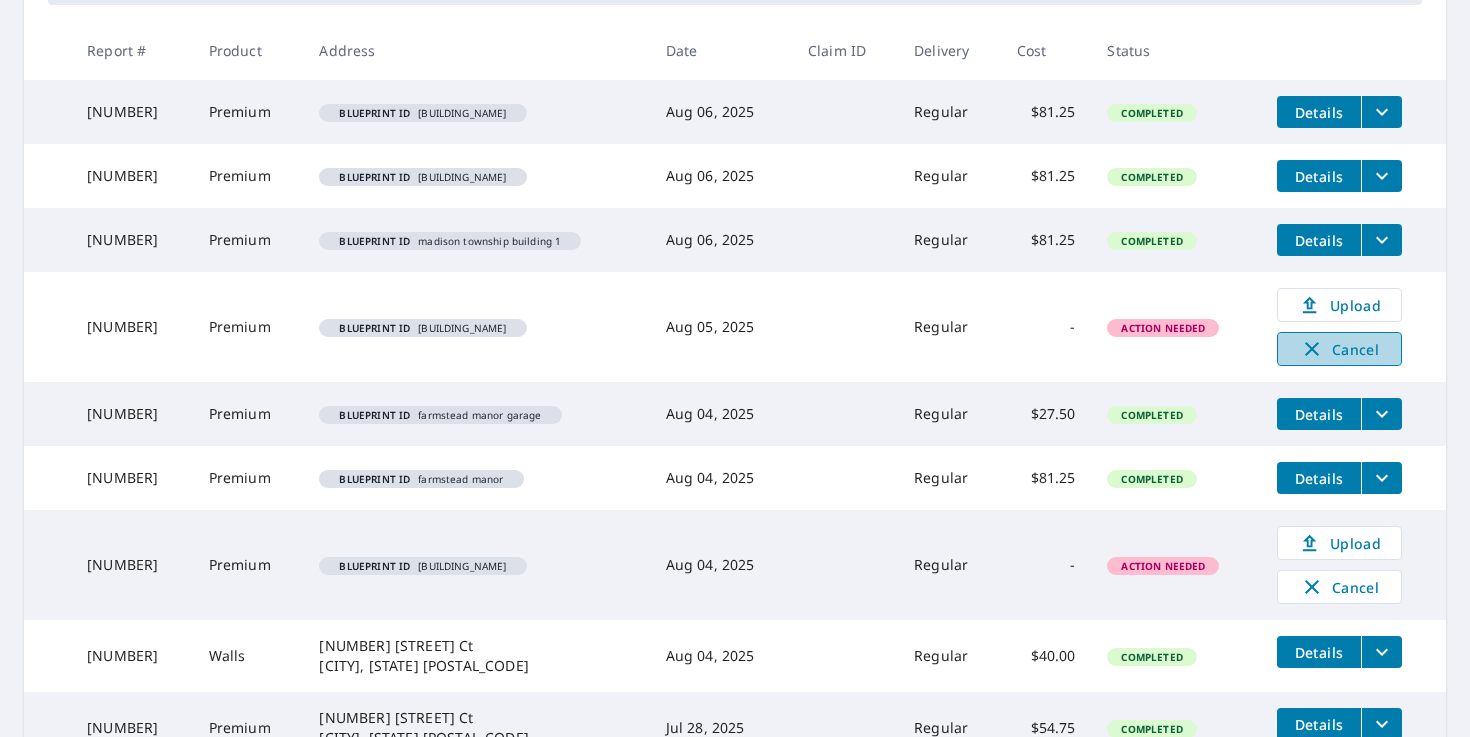 click on "Cancel" at bounding box center (1339, 349) 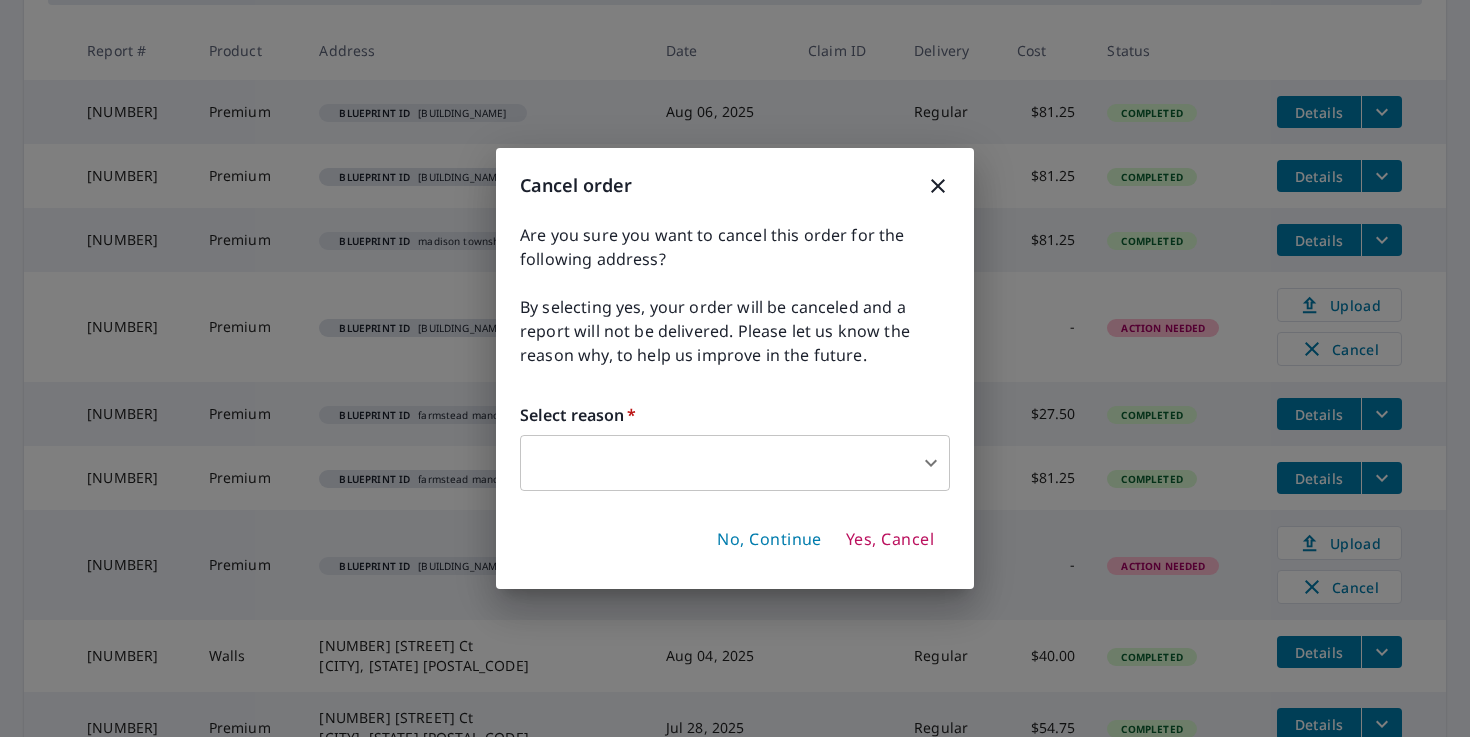click on "WH WH
Dashboard Order History Order WH Dashboard / Order History Order History ​ Search Download Excel 1-10 of 87 records shown Refine results by choosing filters Products Status Orgs Last year Apply Reset Report # Product Address Date Claim ID Delivery Cost Status 66808797 Premium Blueprint ID madison township building 3 Aug 06, 2025 Regular $81.25 Completed Details 66808763 Premium Blueprint ID madison township building 2 Aug 06, 2025 Regular $81.25 Completed Details 66808744 Premium Blueprint ID madison township building 1 Aug 06, 2025 Regular $81.25 Completed Details 66785854 Premium Blueprint ID anderson townhouse Aug 05, 2025 Regular - Action Needed Upload Cancel 66764992 Premium Blueprint ID farmstead manor garage Aug 04, 2025 Regular $27.50 Completed Details 66764975 Premium Blueprint ID farmstead manor Aug 04, 2025 Regular $81.25 Completed Details 66764905 Premium Blueprint ID loves christiana Aug 04, 2025 Regular - Action Needed Upload Cancel 66758165 Walls Aug 04, 2025 Regular $40.00 $54.75" at bounding box center (735, 368) 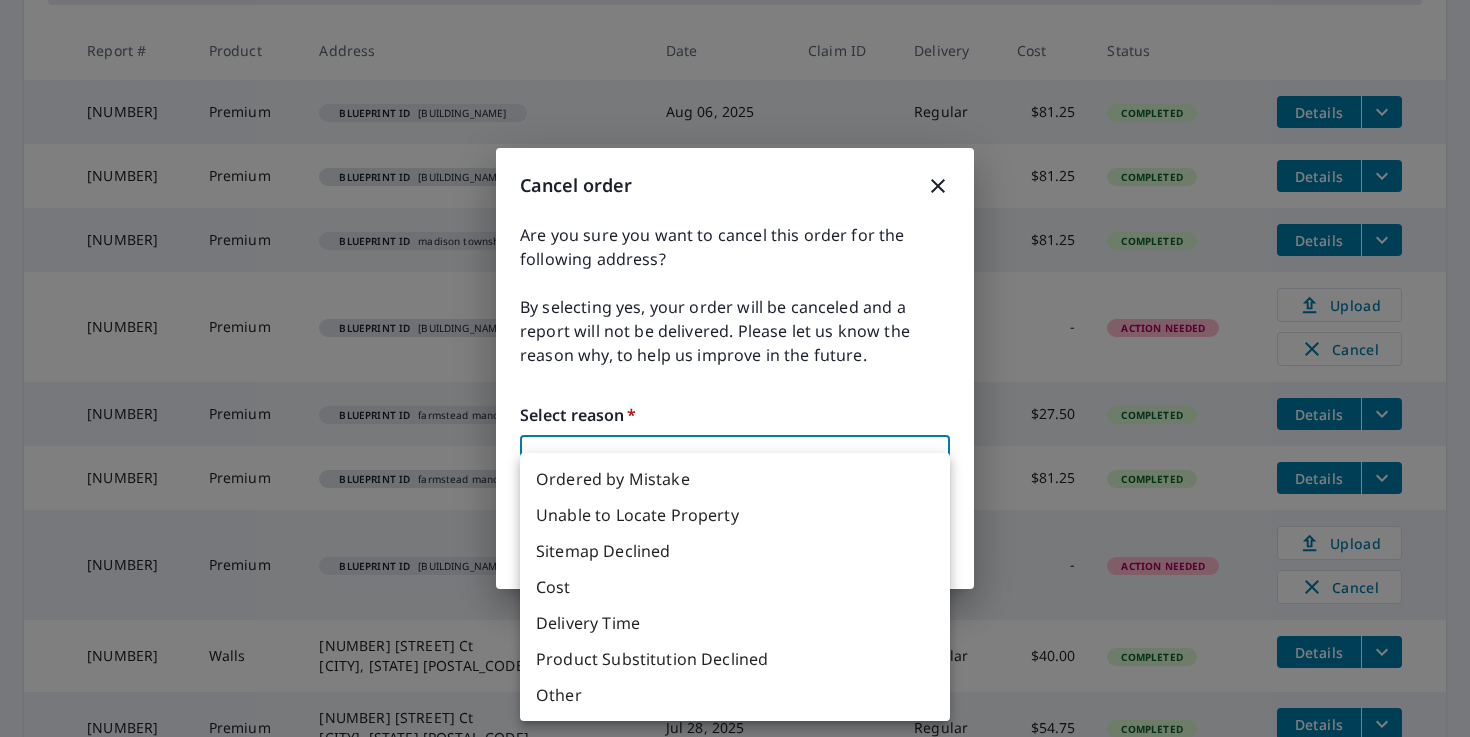 click on "Delivery Time" at bounding box center [735, 623] 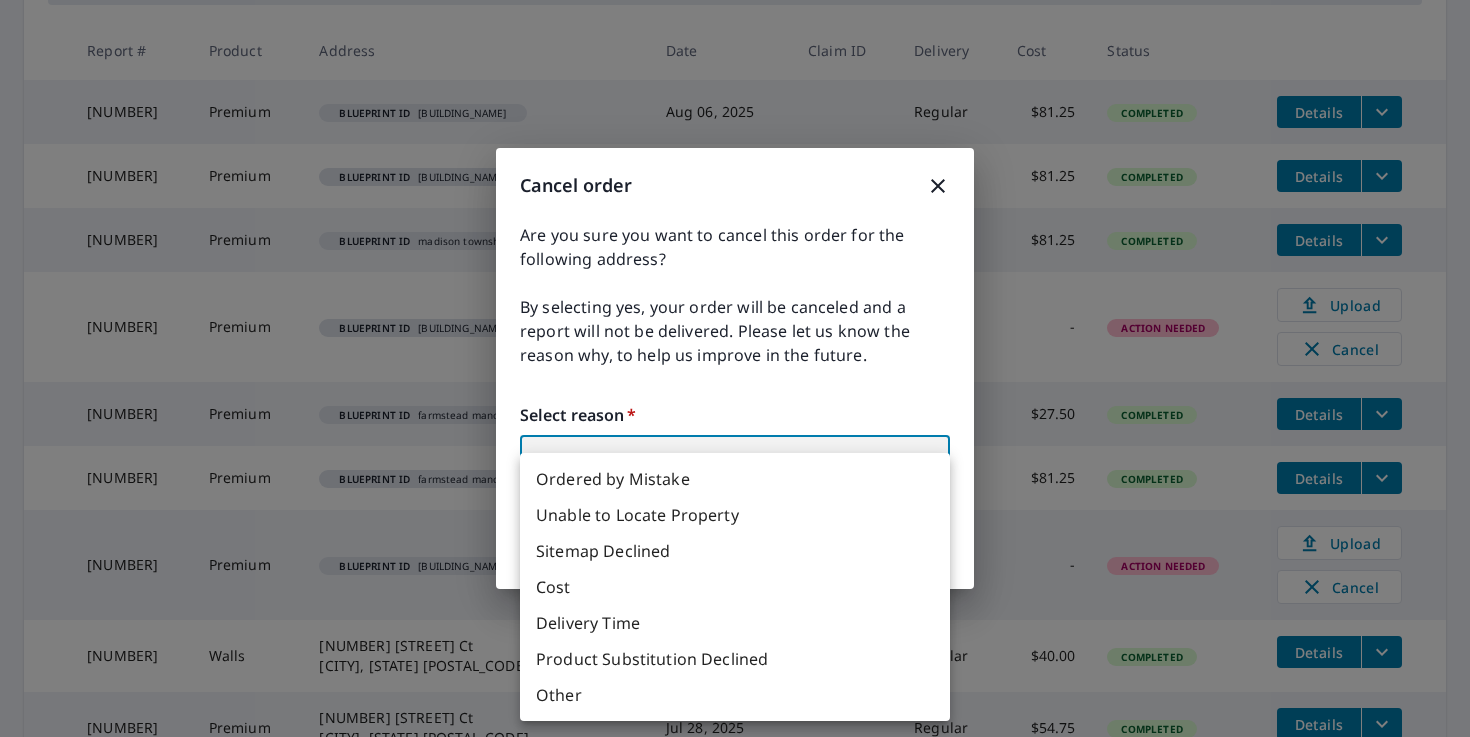 type on "34" 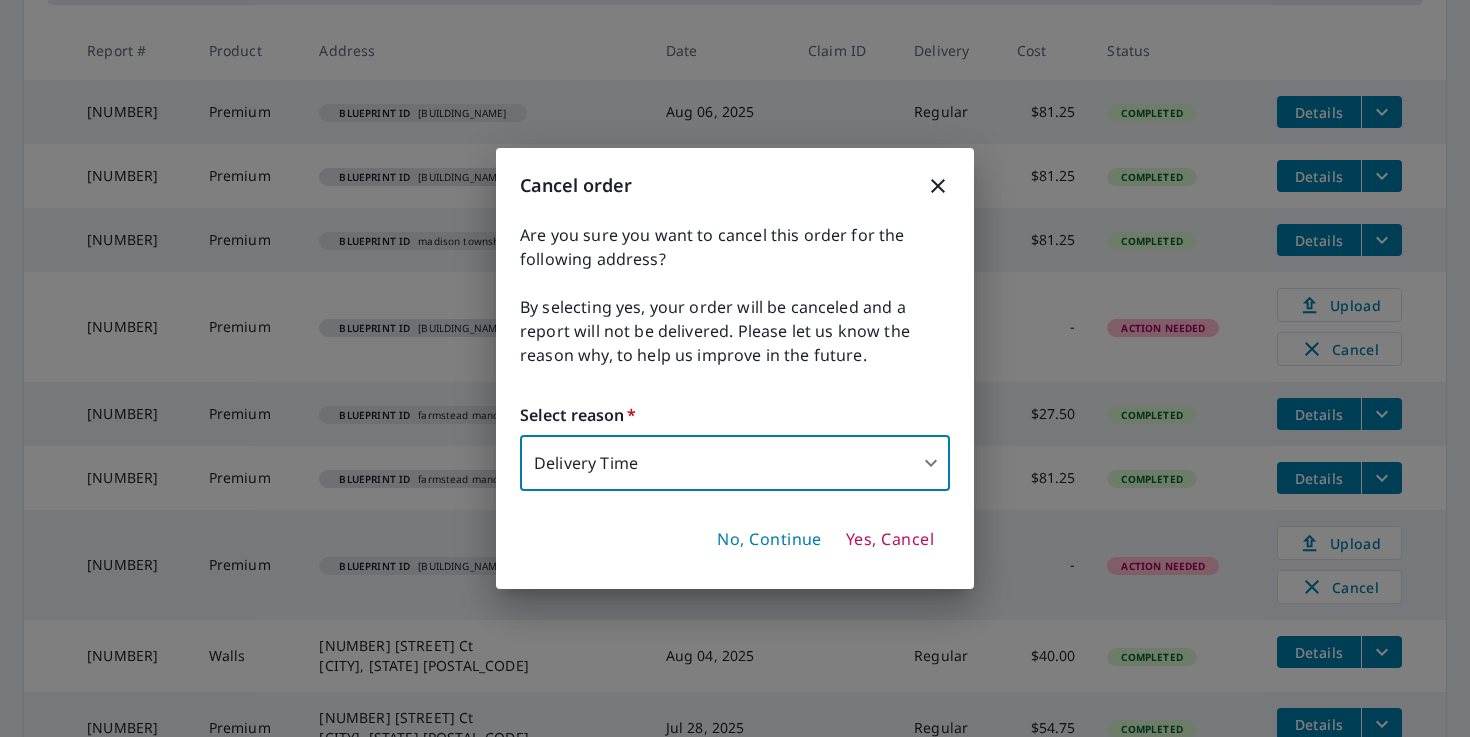 click on "Yes, Cancel" at bounding box center (890, 540) 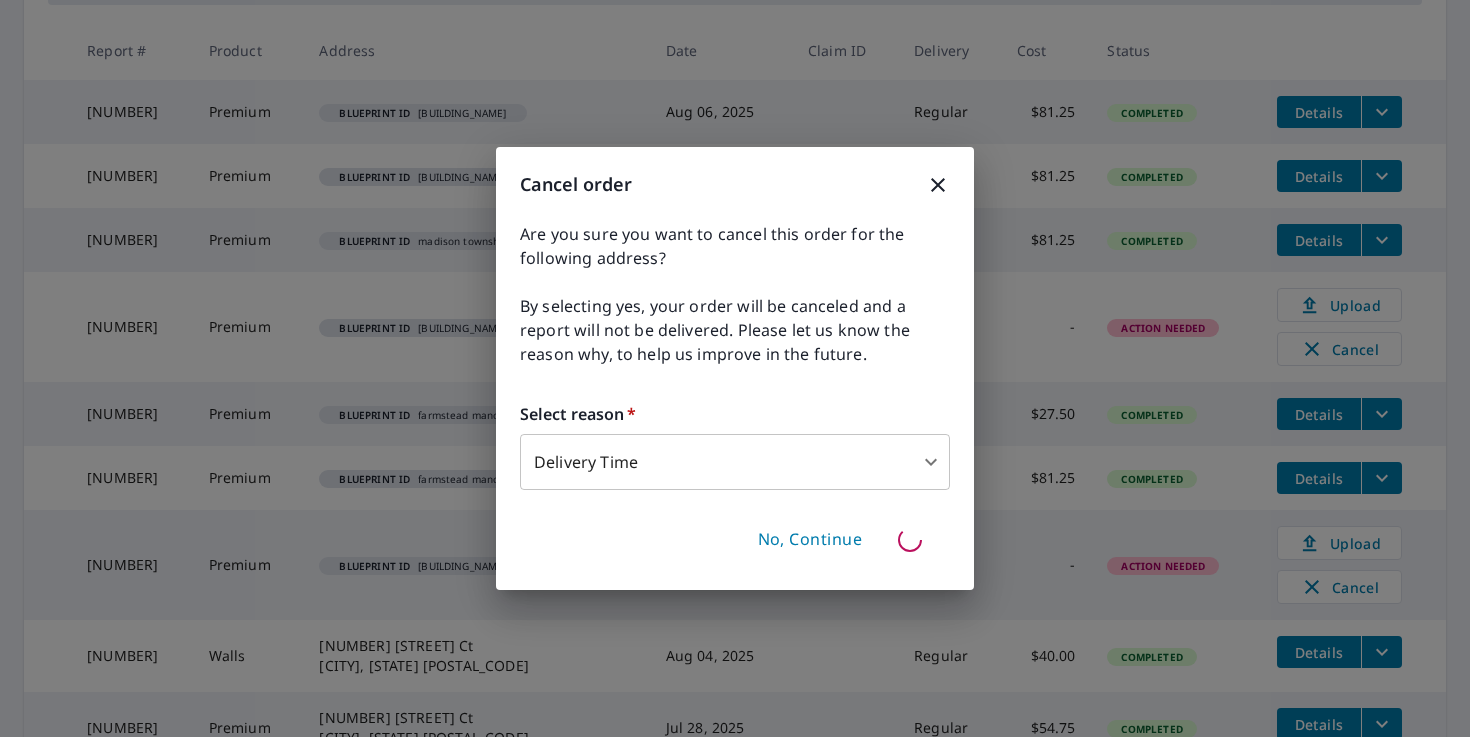 type 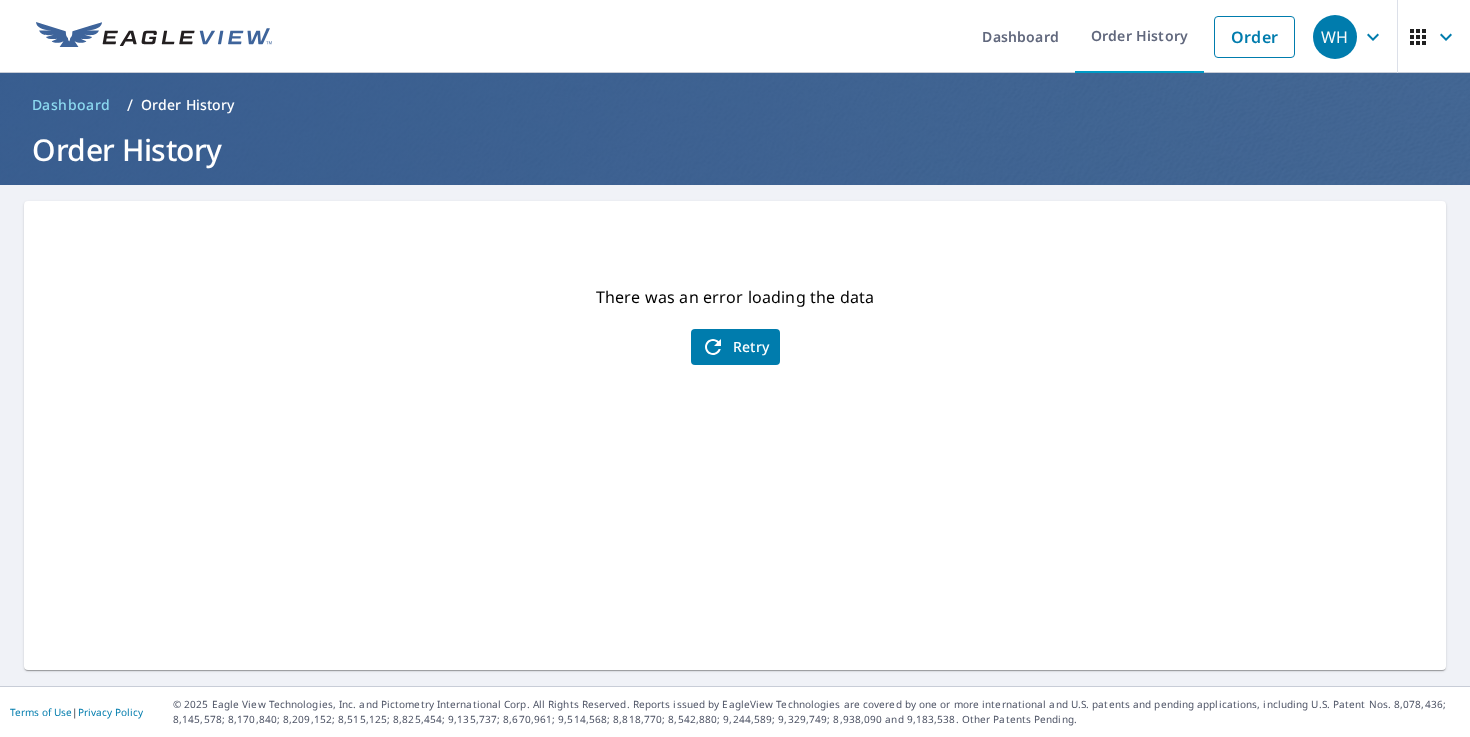 scroll, scrollTop: 0, scrollLeft: 0, axis: both 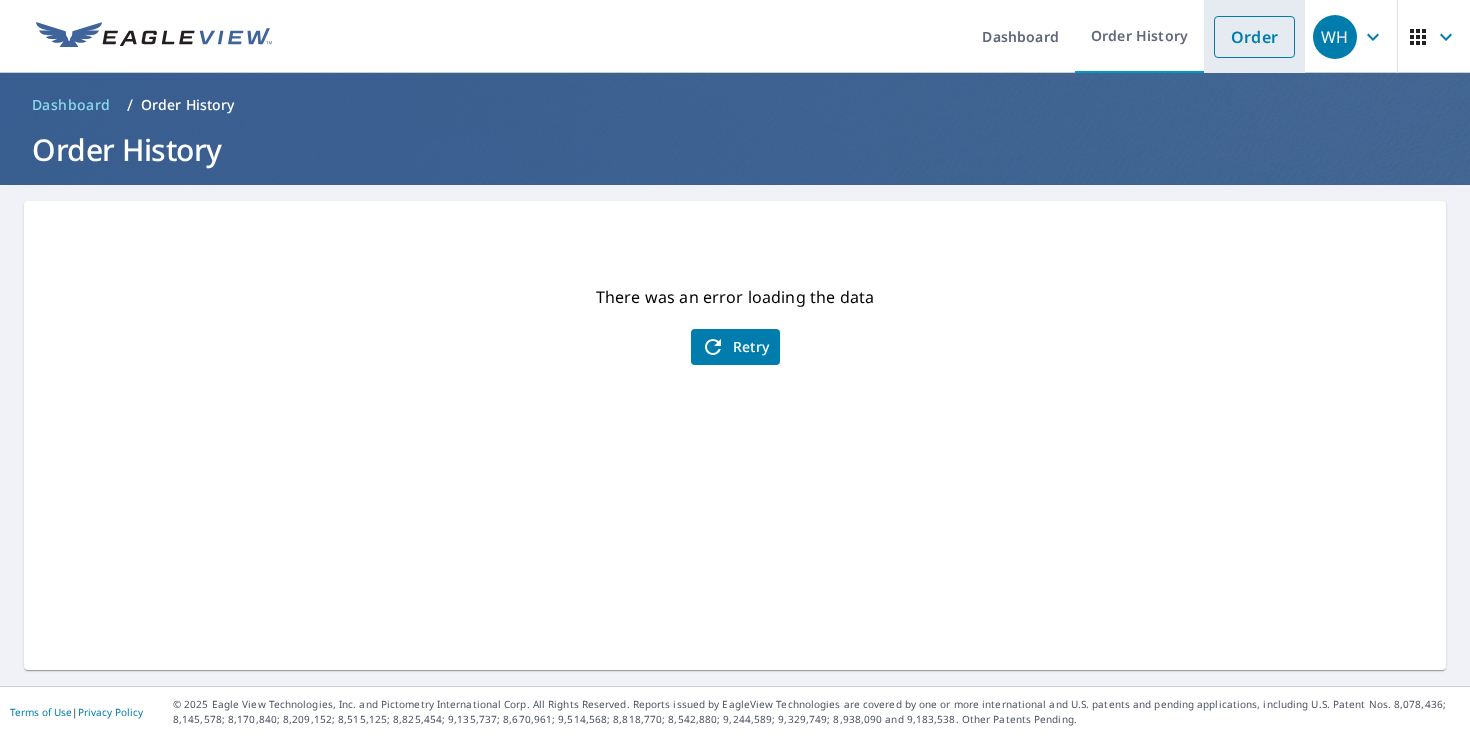 click on "Order" at bounding box center [1254, 37] 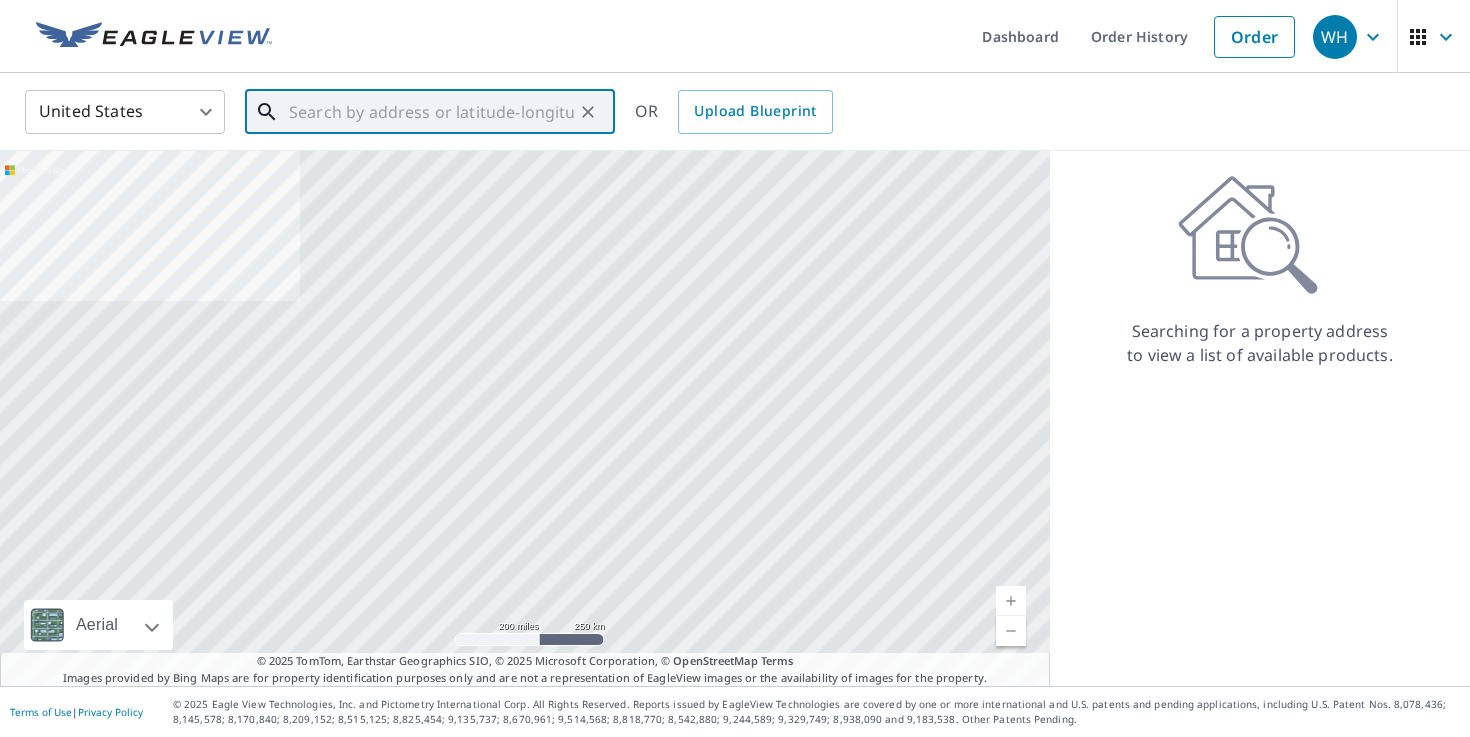 click at bounding box center [431, 112] 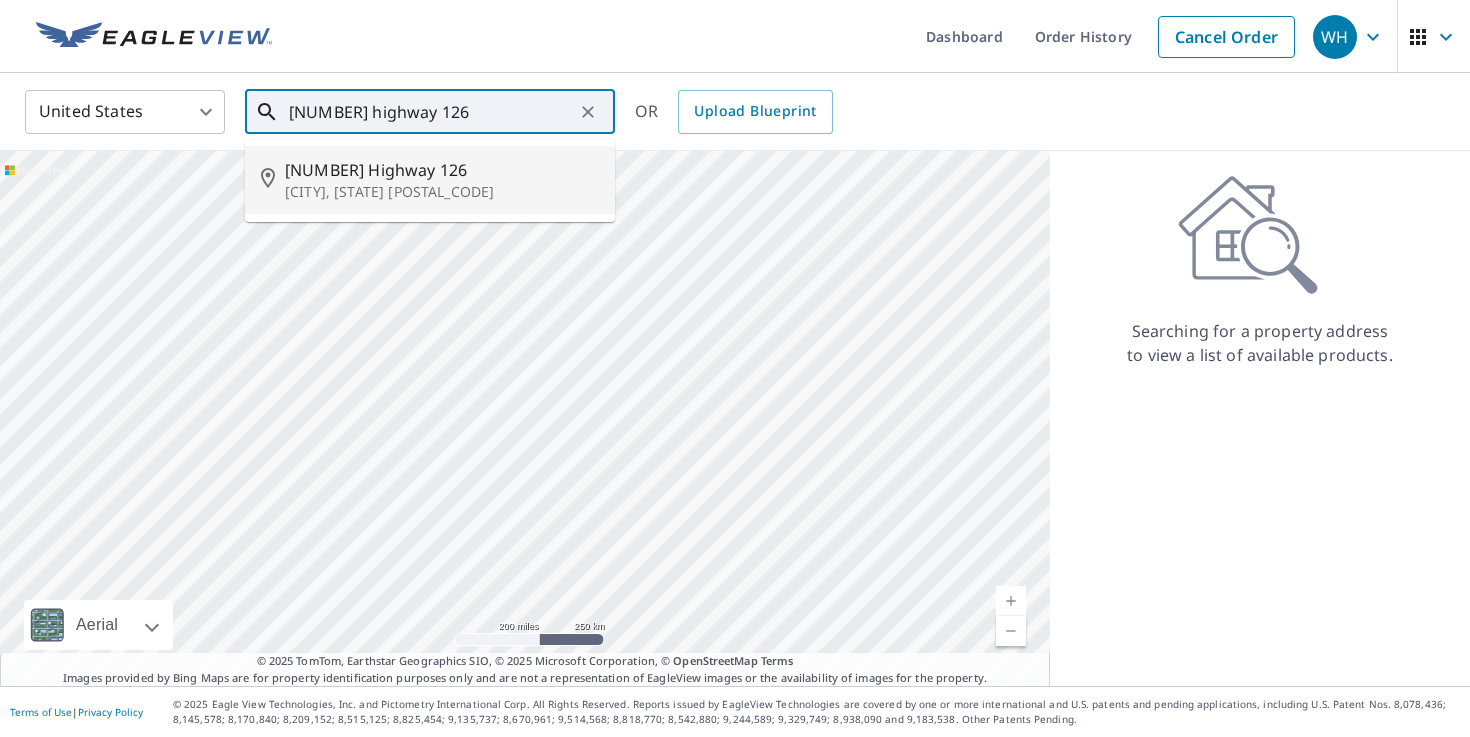 click on "[CITY], [STATE] [POSTAL_CODE]" at bounding box center [442, 192] 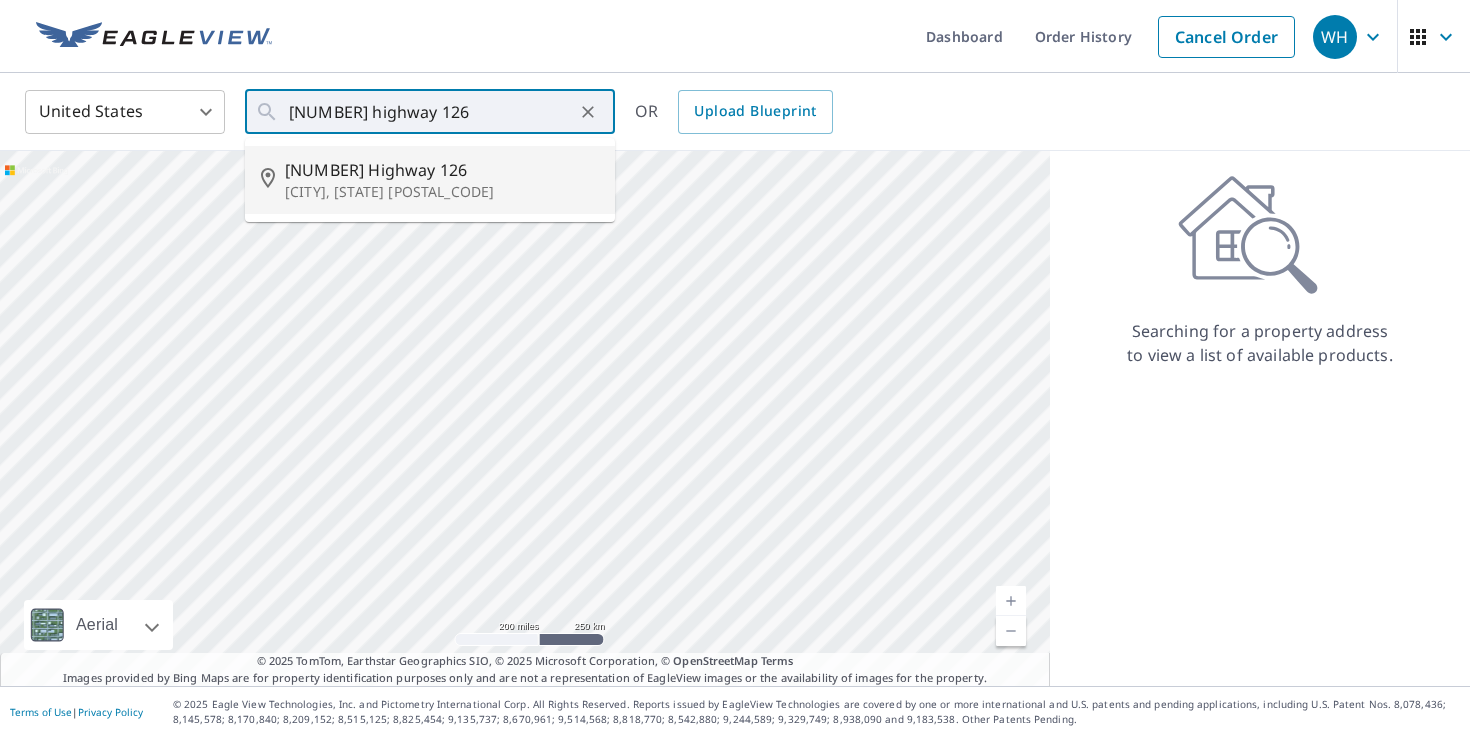 type on "[NUMBER] [STREET] [CITY], [STATE] [POSTAL_CODE]" 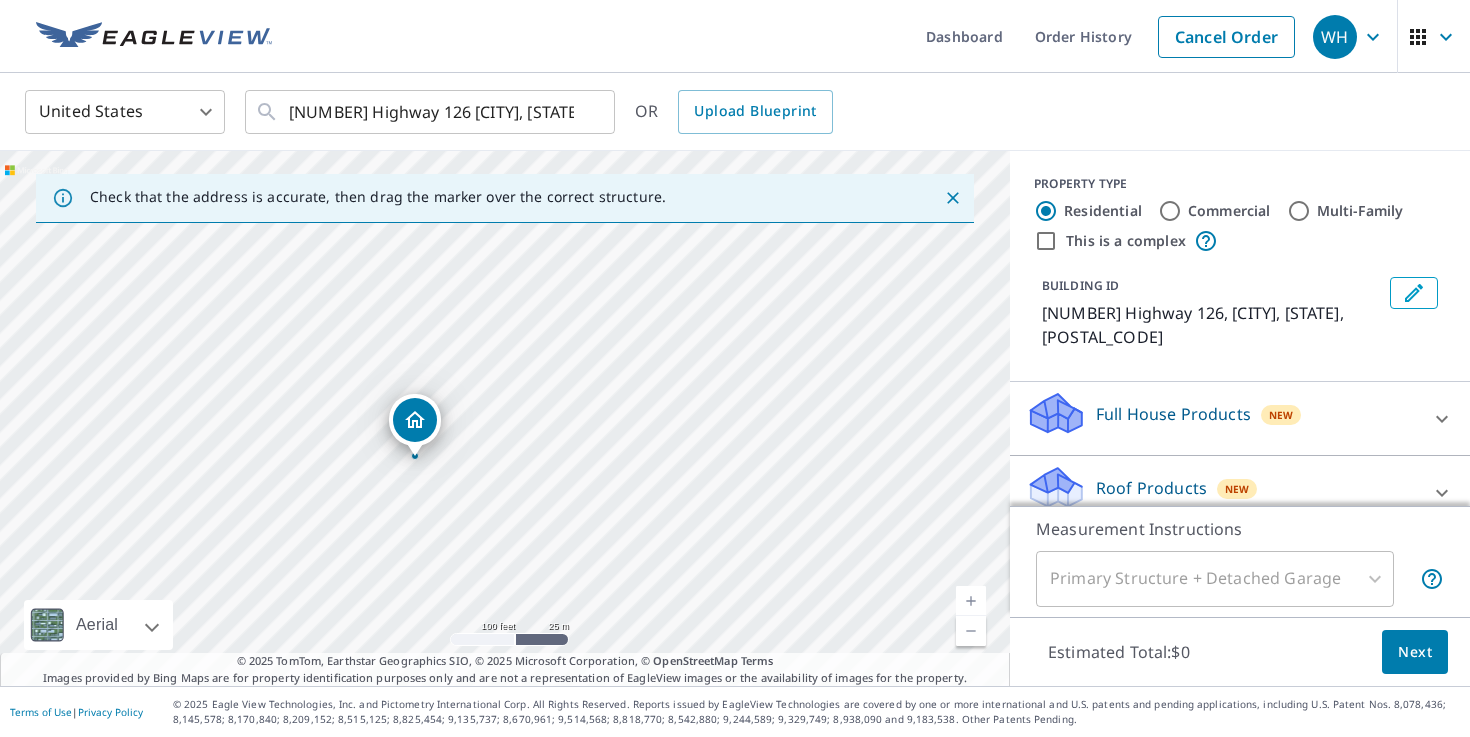 drag, startPoint x: 445, startPoint y: 283, endPoint x: 445, endPoint y: 496, distance: 213 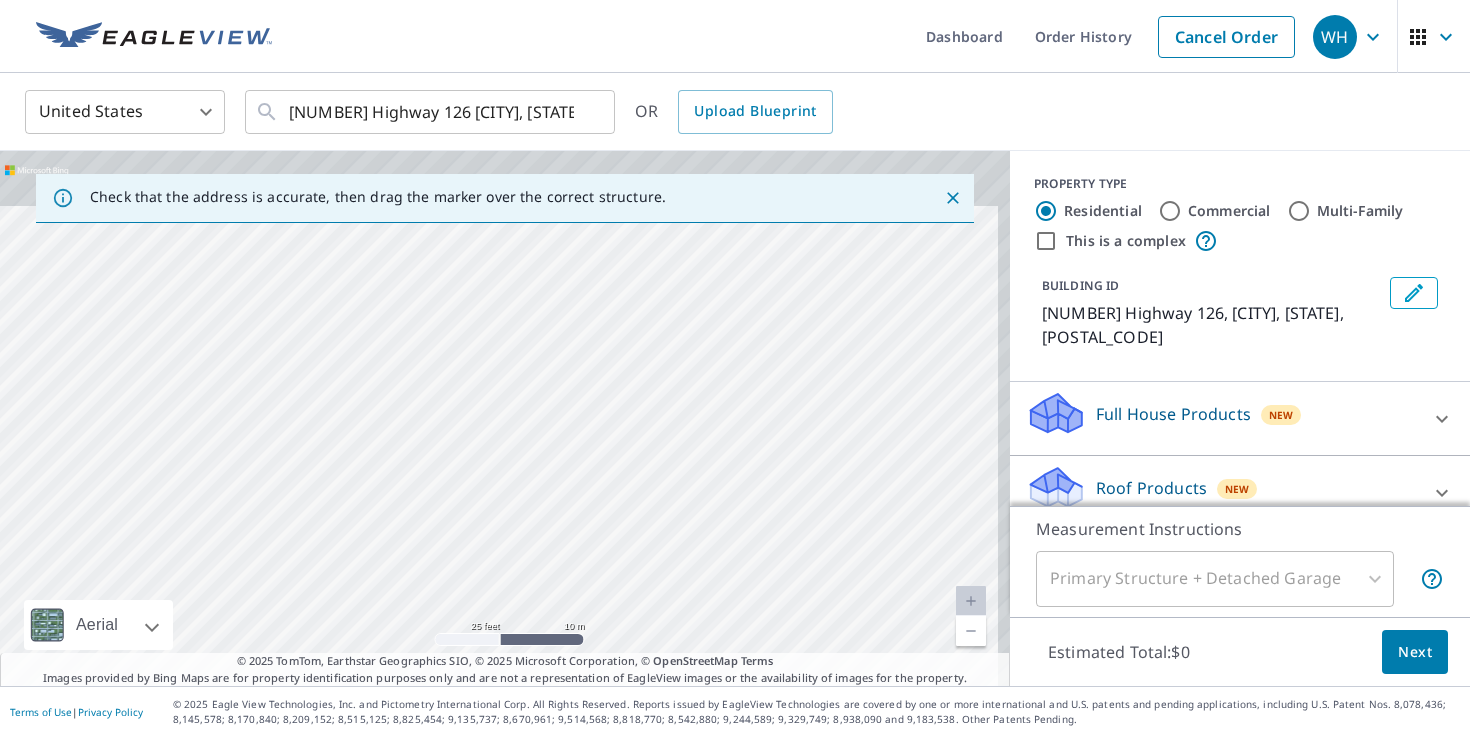 drag, startPoint x: 608, startPoint y: 264, endPoint x: 592, endPoint y: 418, distance: 154.82893 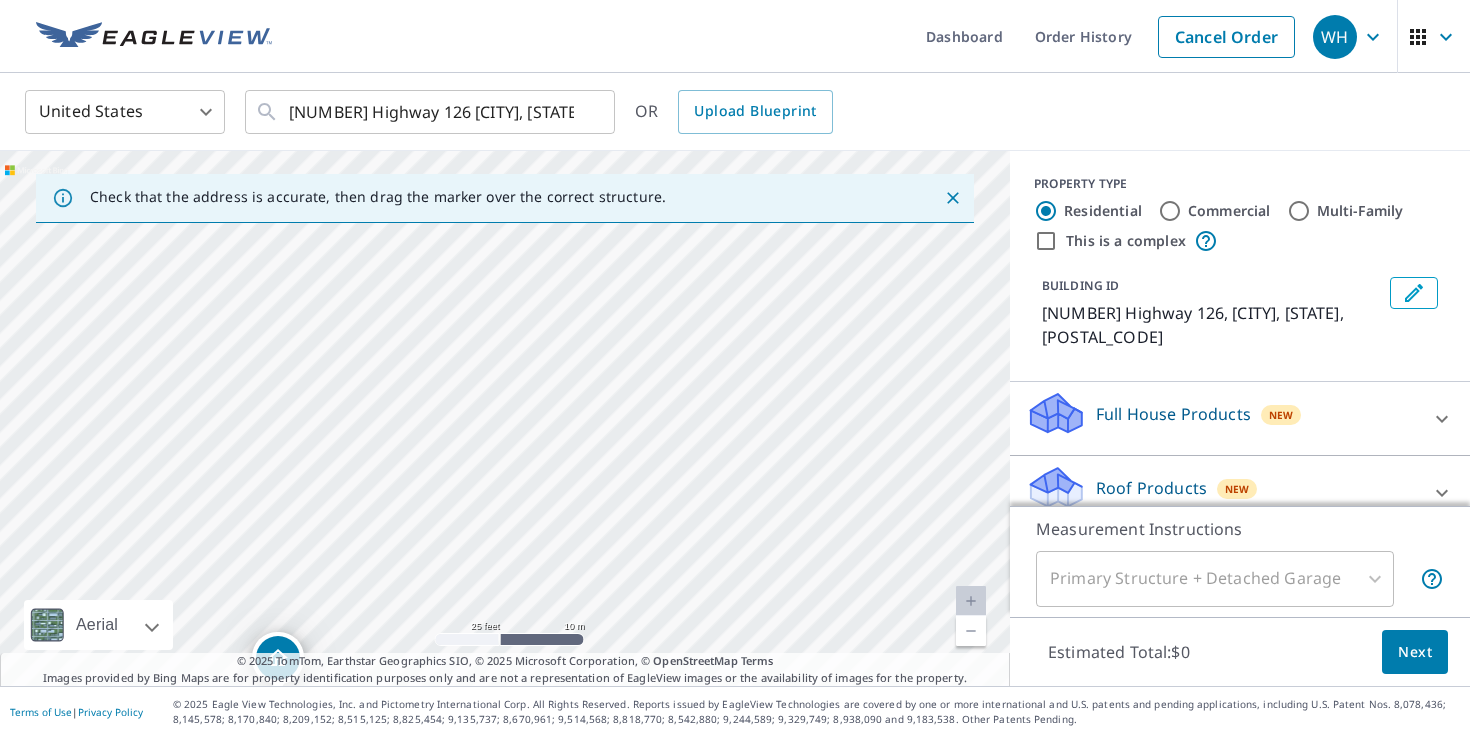 drag, startPoint x: 620, startPoint y: 487, endPoint x: 565, endPoint y: 295, distance: 199.7223 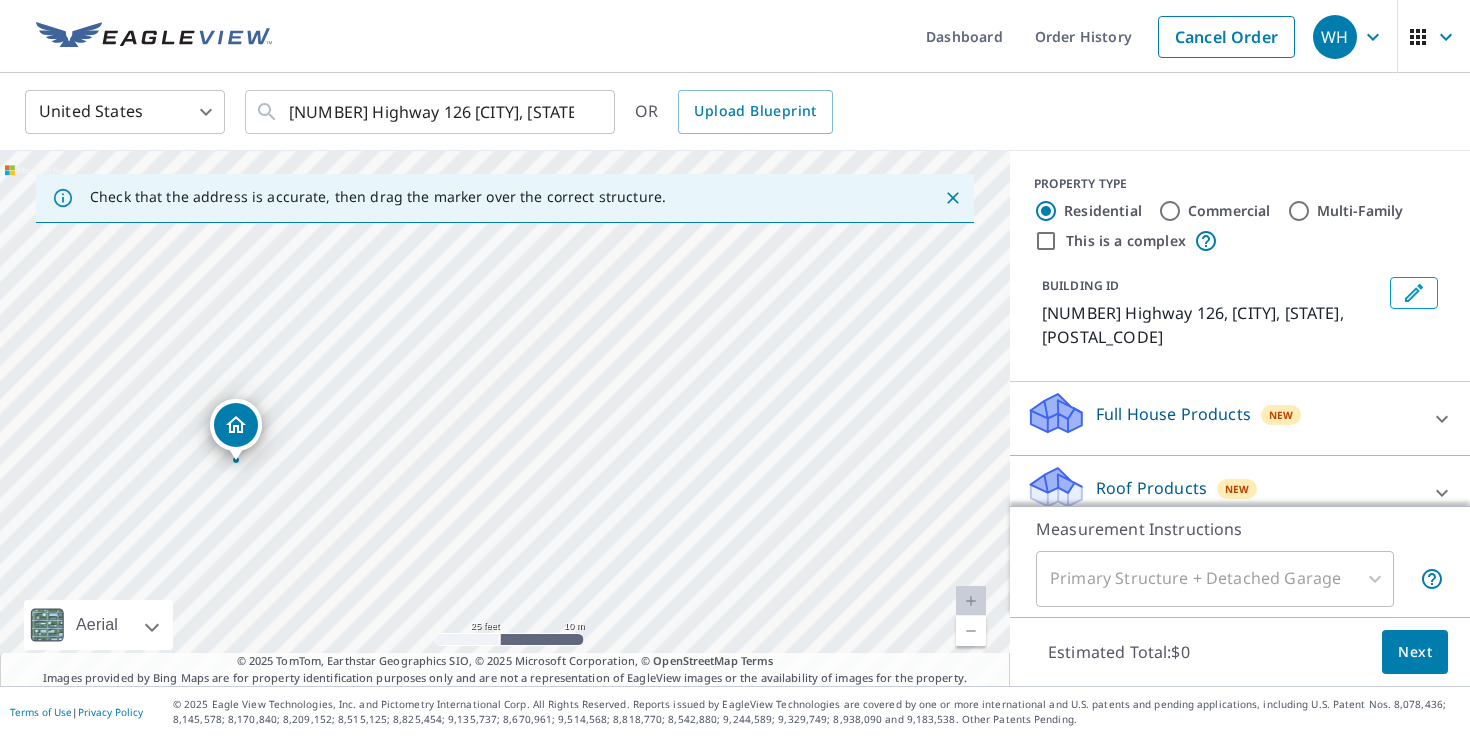 drag, startPoint x: 665, startPoint y: 558, endPoint x: 625, endPoint y: 329, distance: 232.46721 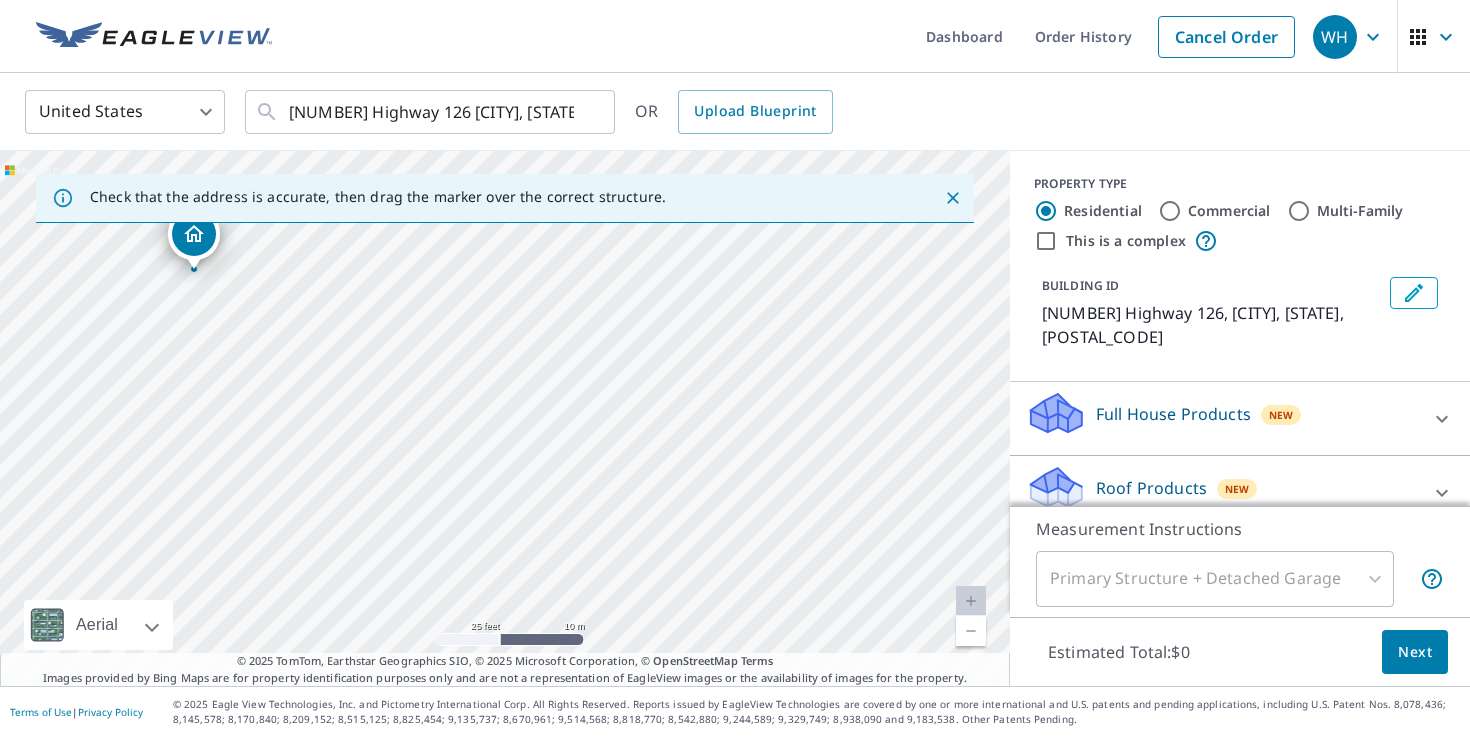 drag, startPoint x: 646, startPoint y: 463, endPoint x: 604, endPoint y: 273, distance: 194.58675 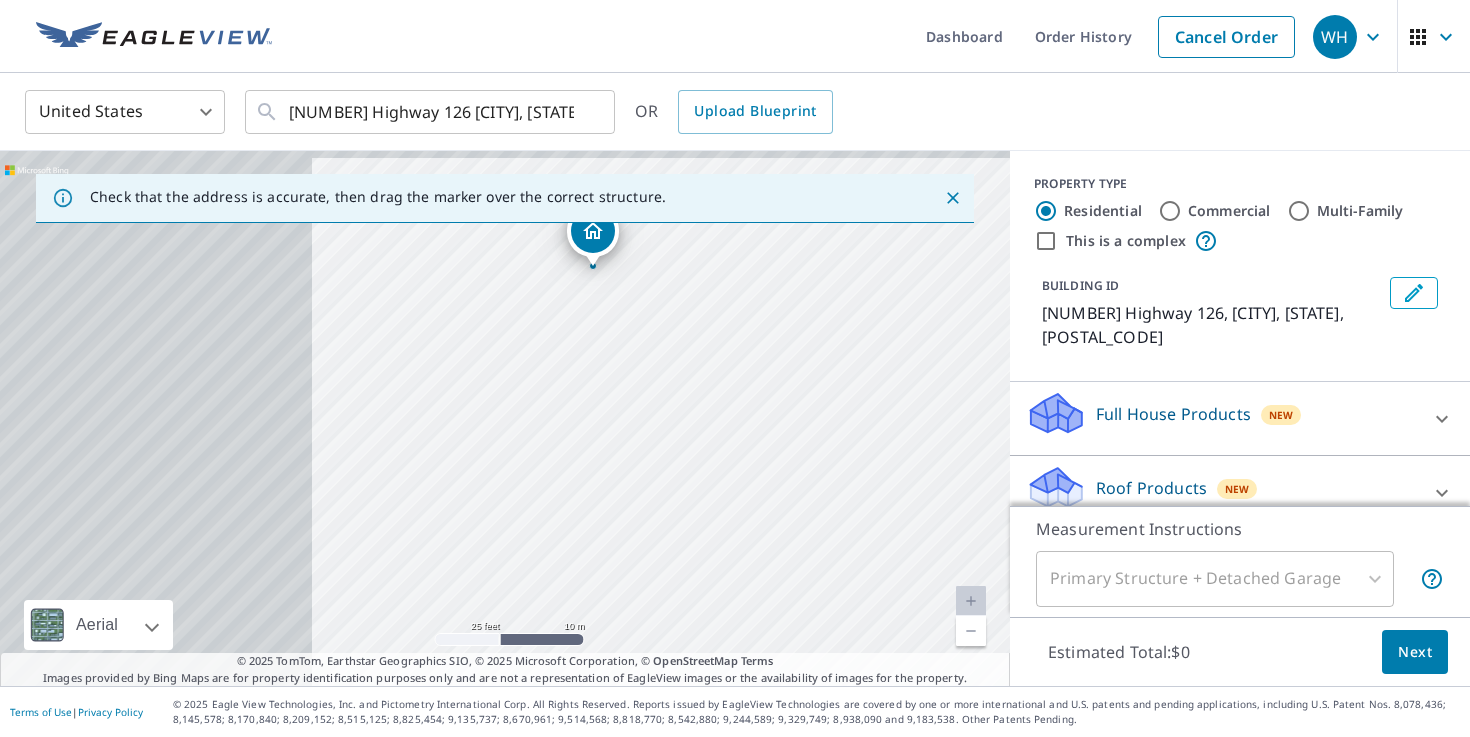 drag, startPoint x: 408, startPoint y: 365, endPoint x: 824, endPoint y: 359, distance: 416.04327 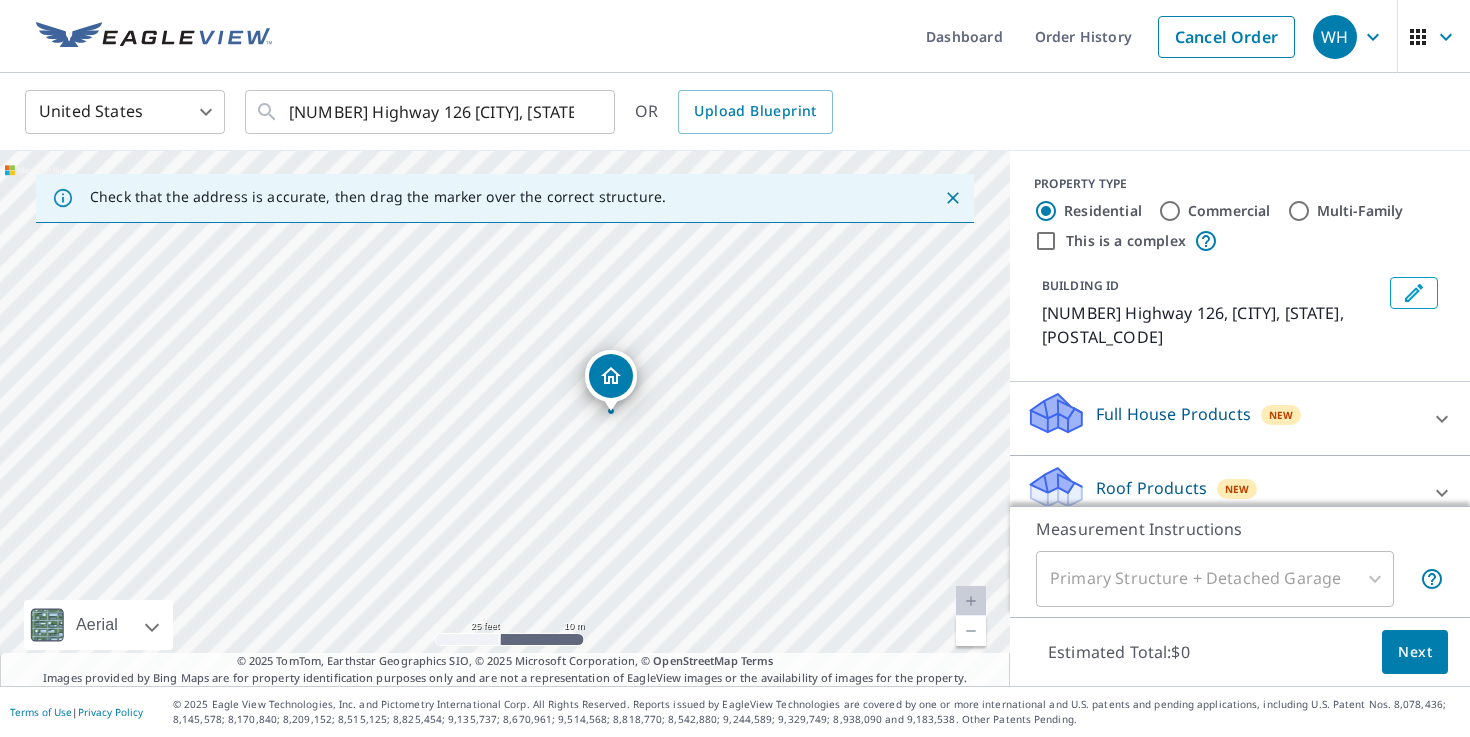 drag, startPoint x: 784, startPoint y: 389, endPoint x: 786, endPoint y: 537, distance: 148.01352 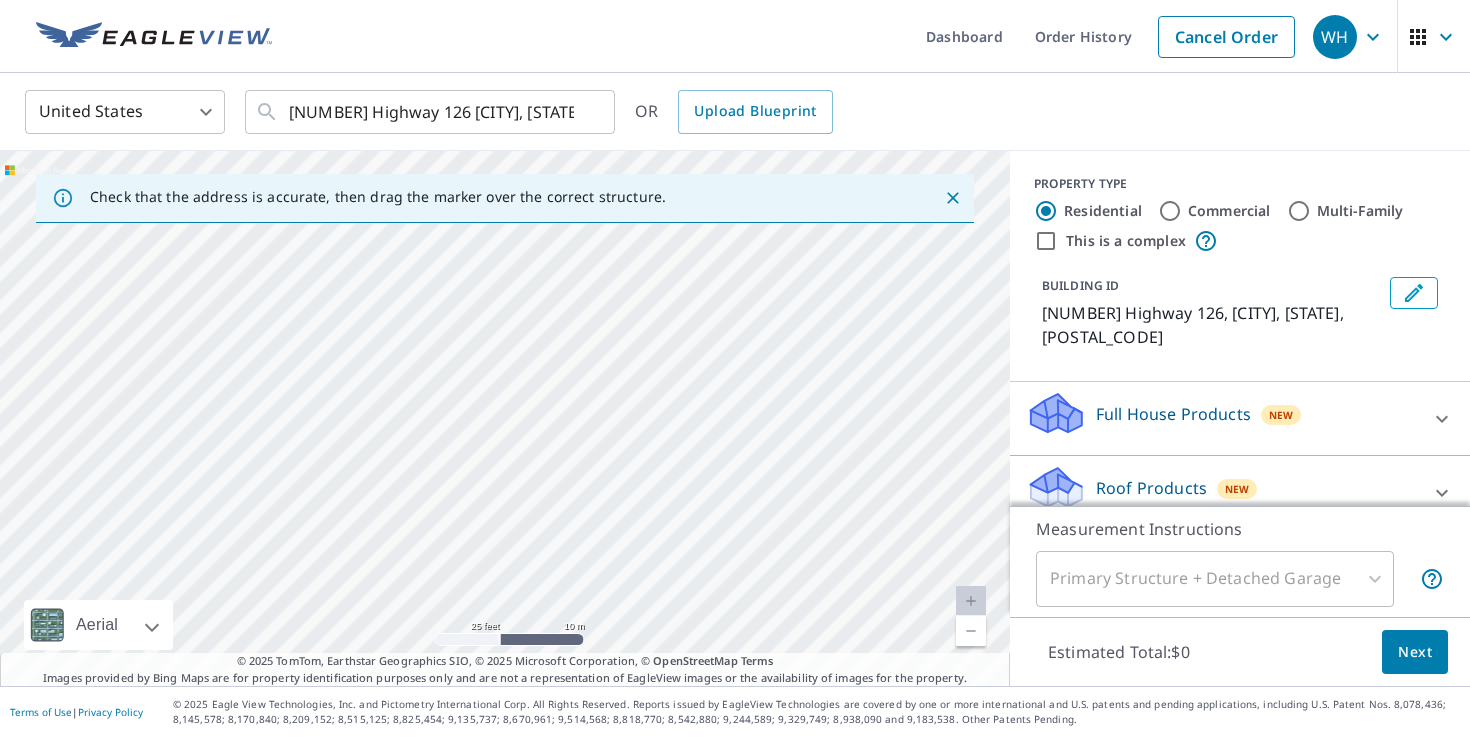 drag, startPoint x: 801, startPoint y: 467, endPoint x: 802, endPoint y: 248, distance: 219.00229 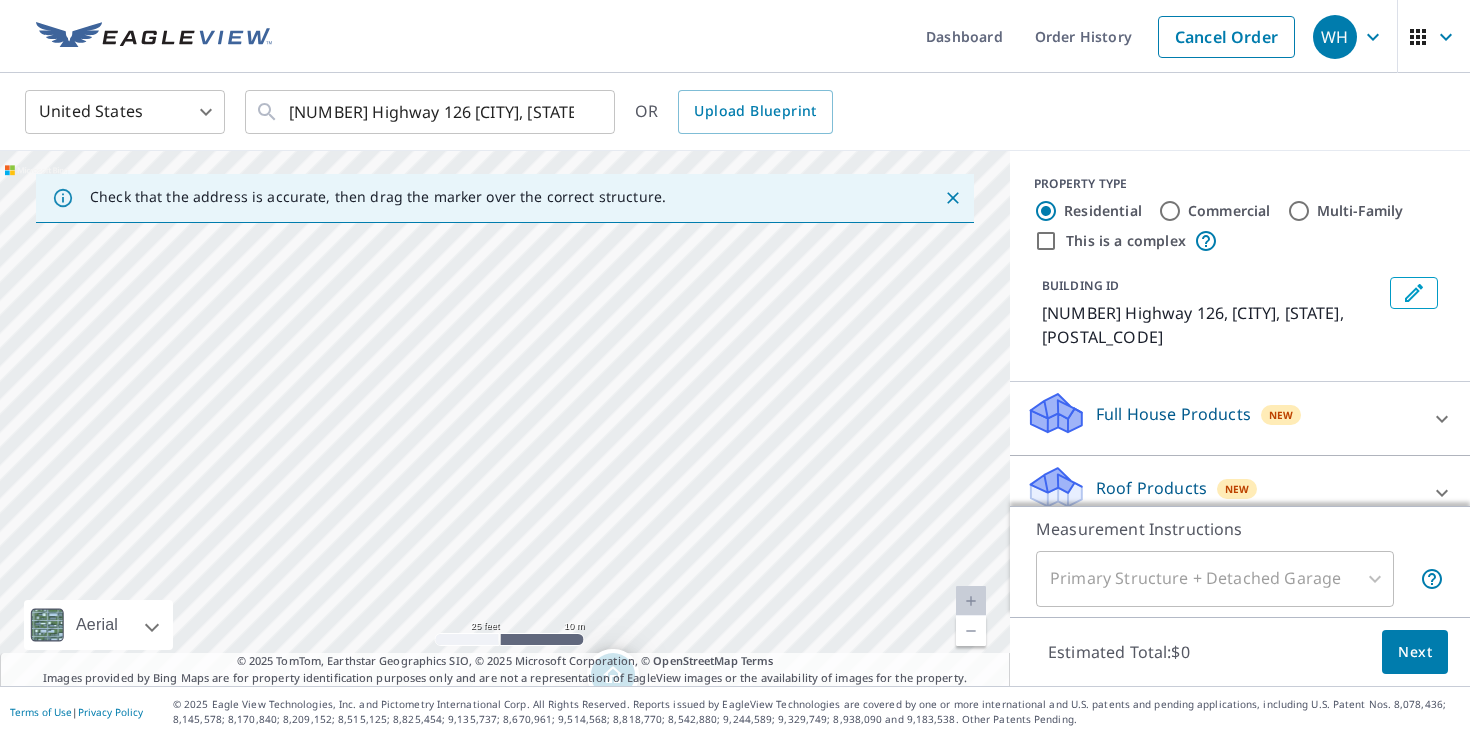 click on "[NUMBER] [STREET] [CITY], [STATE] [POSTAL_CODE]" at bounding box center (505, 418) 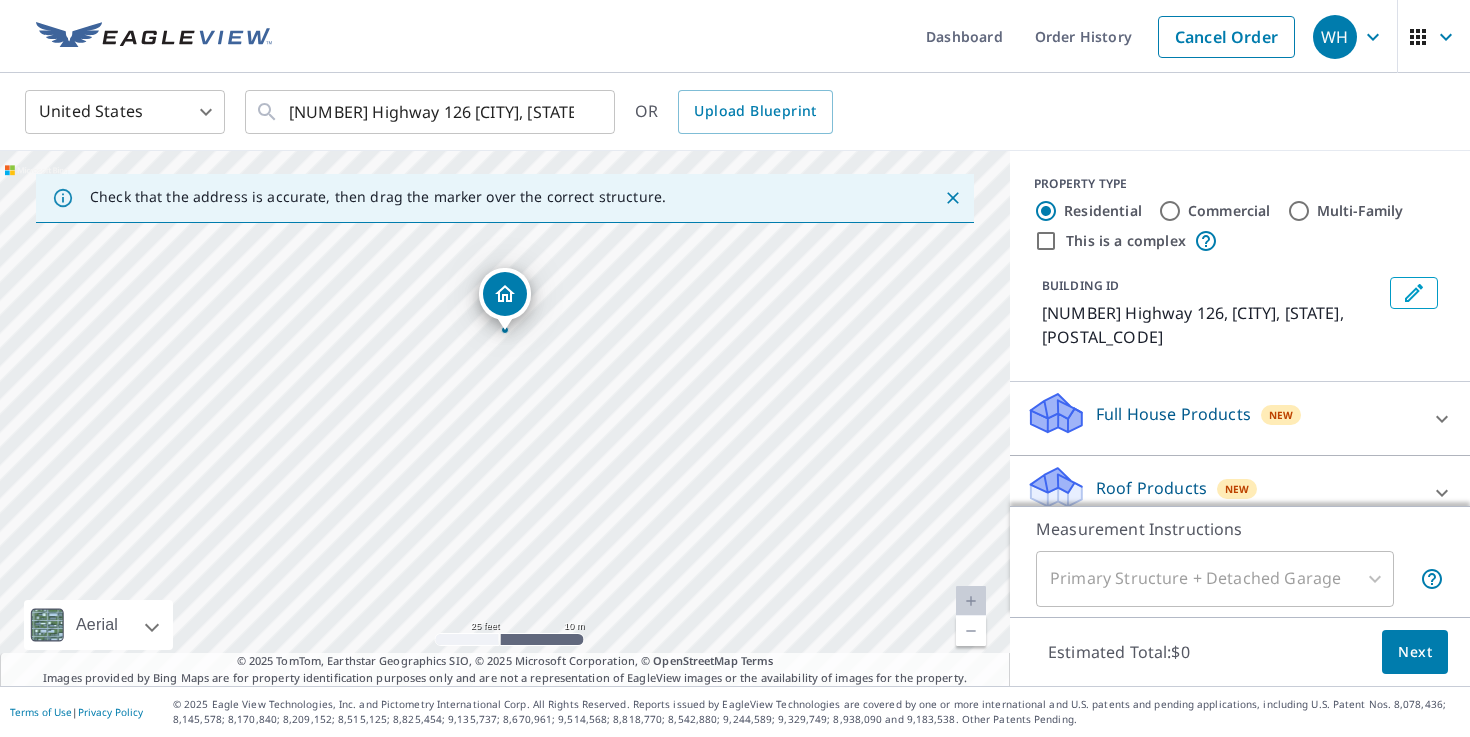drag, startPoint x: 687, startPoint y: 427, endPoint x: 679, endPoint y: 297, distance: 130.24593 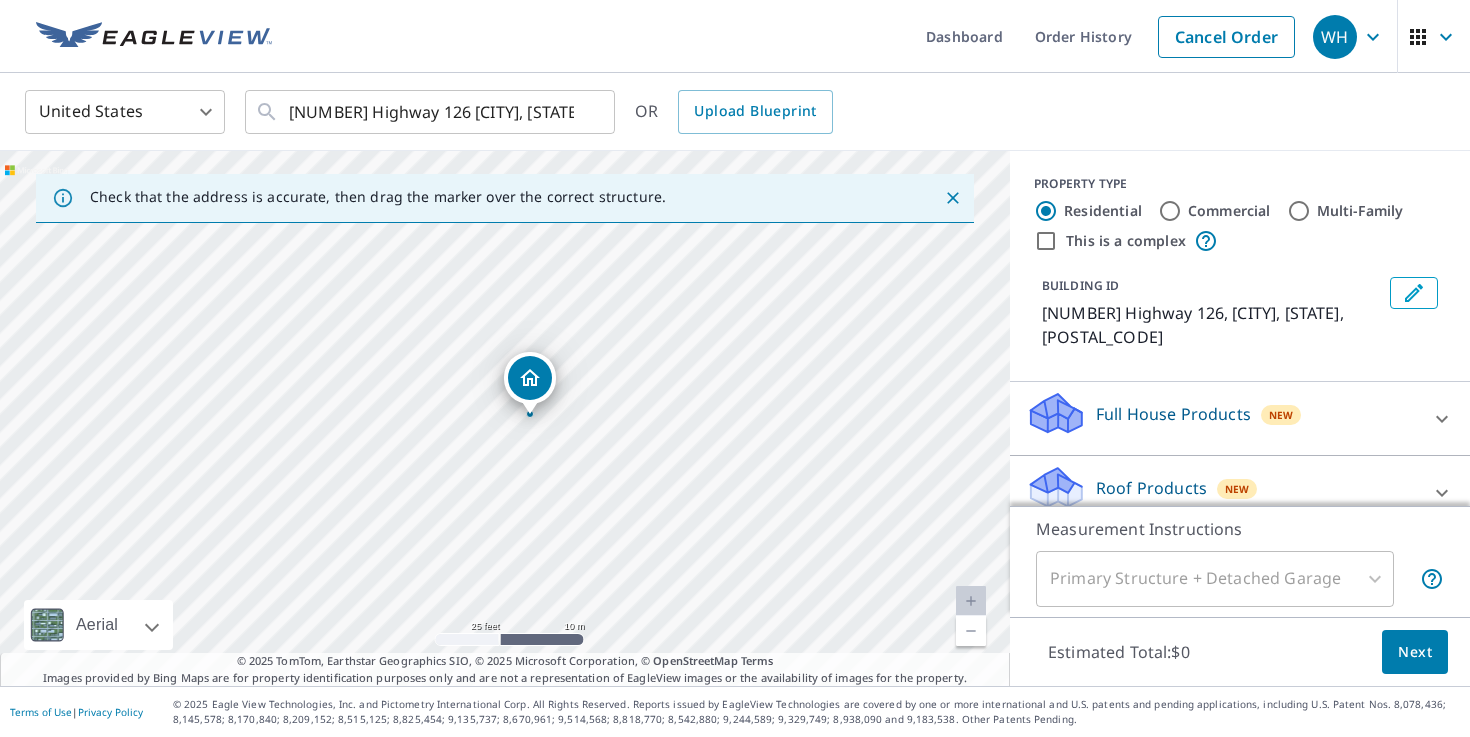 drag, startPoint x: 567, startPoint y: 354, endPoint x: 598, endPoint y: 484, distance: 133.64505 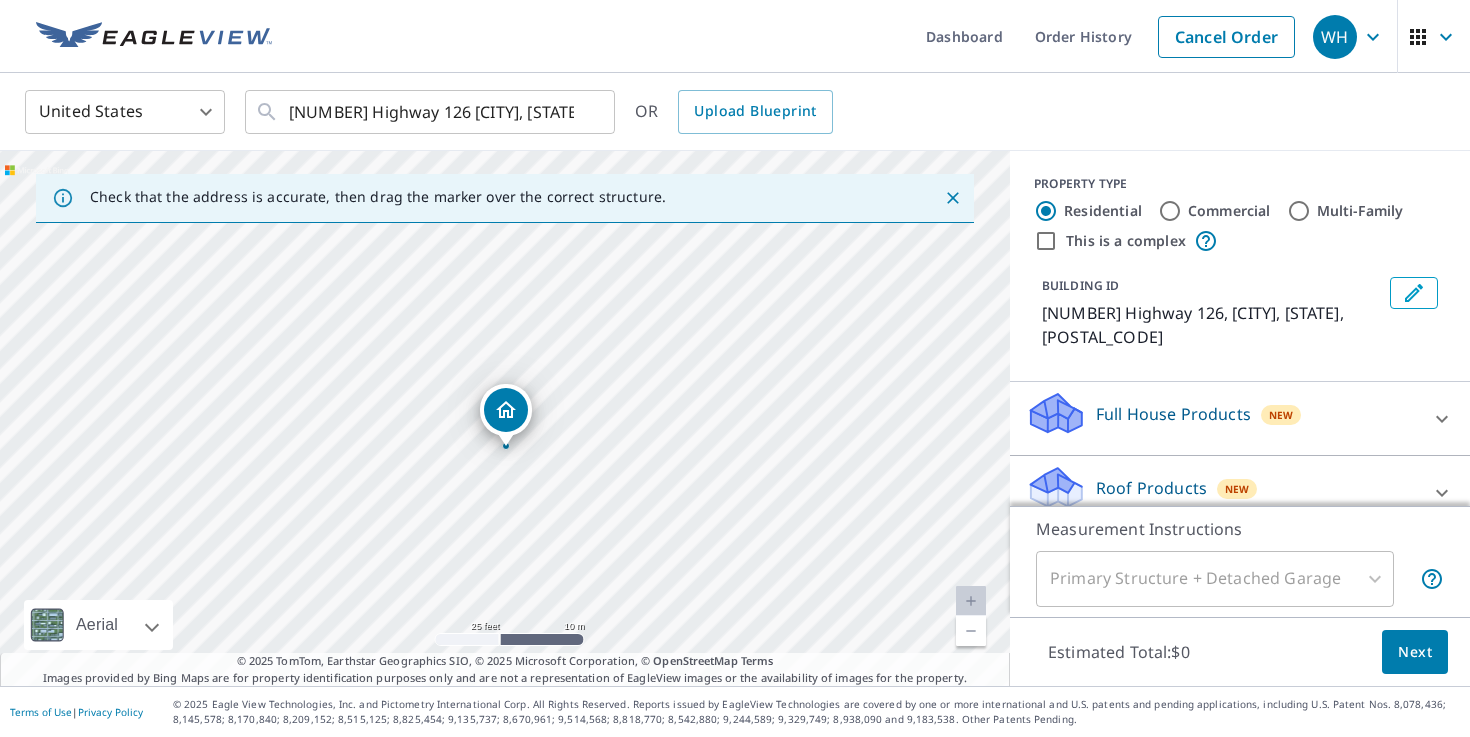 drag, startPoint x: 615, startPoint y: 403, endPoint x: 564, endPoint y: 455, distance: 72.835434 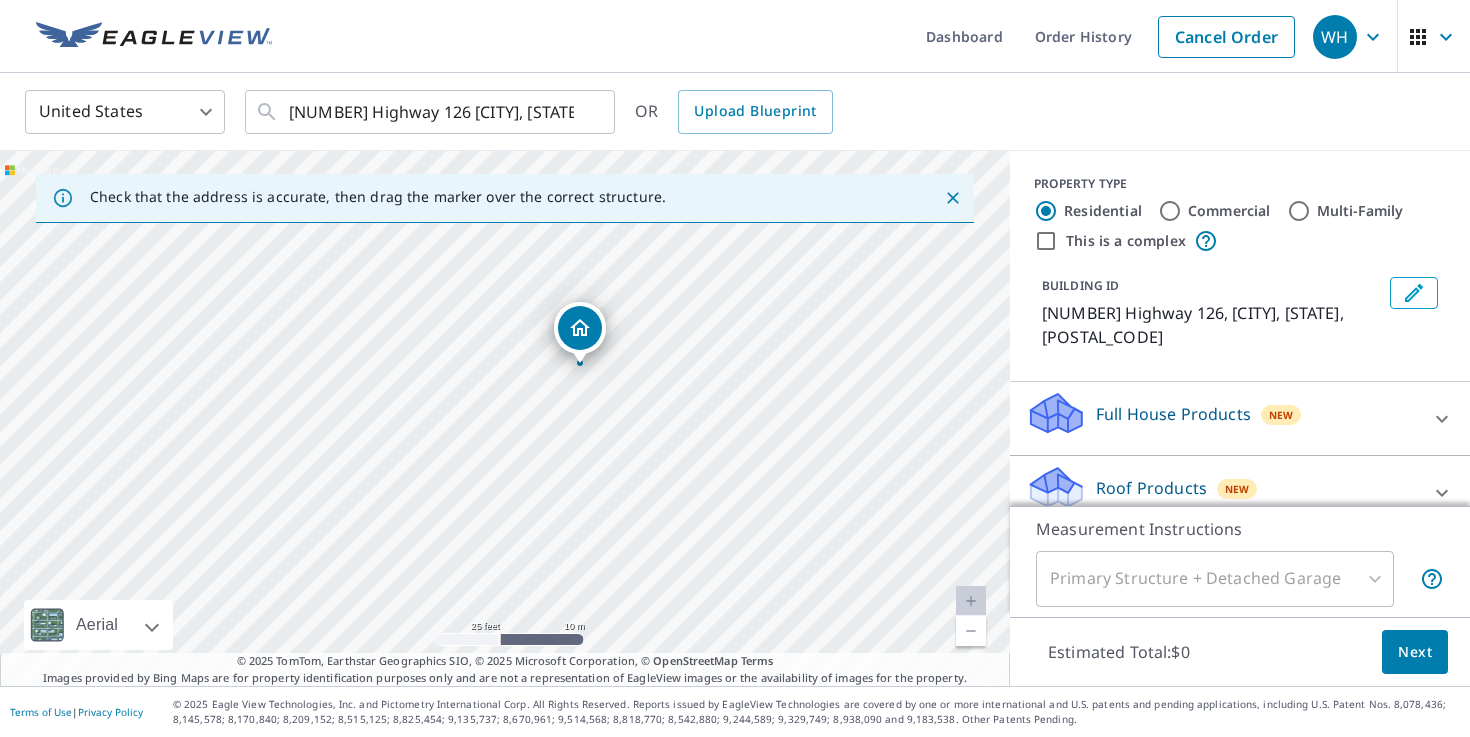 drag, startPoint x: 467, startPoint y: 449, endPoint x: 577, endPoint y: 333, distance: 159.86244 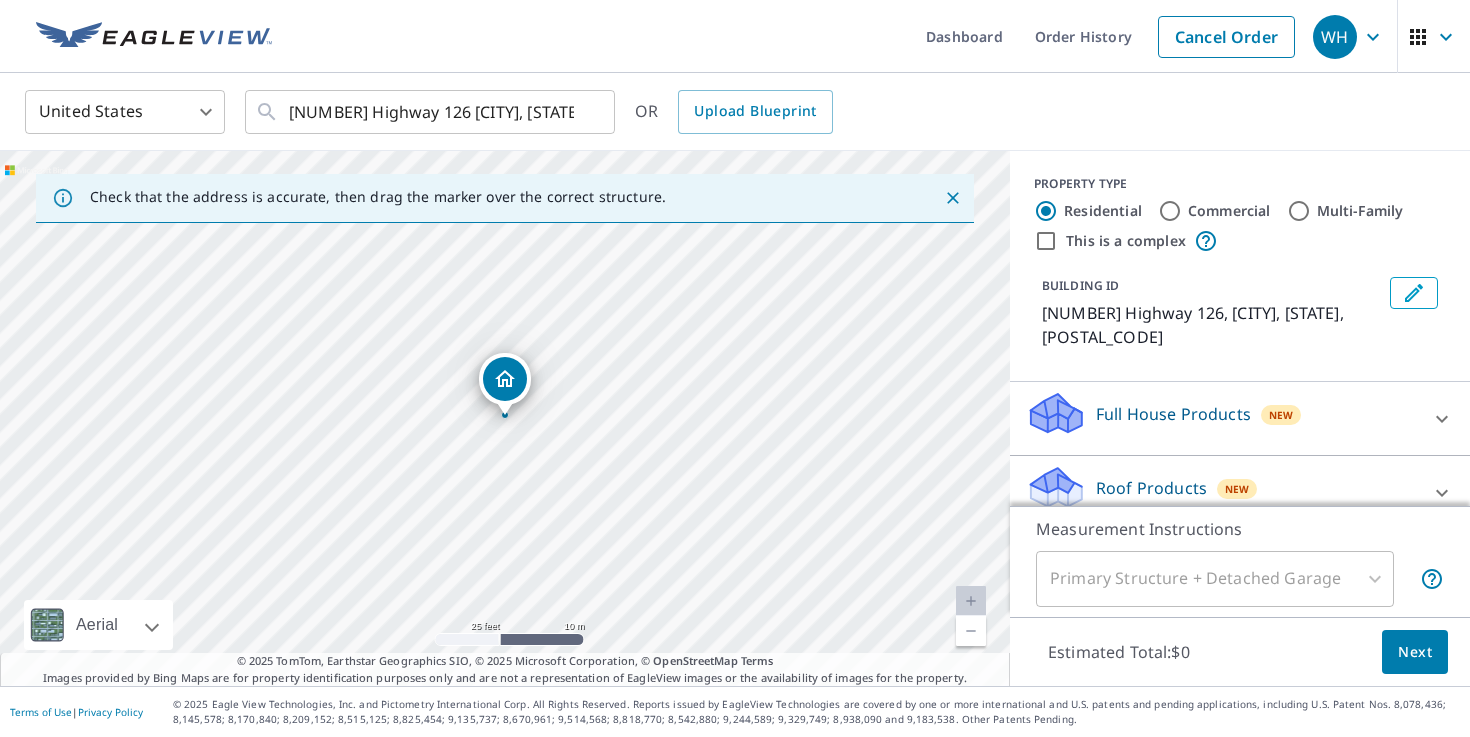 scroll, scrollTop: 89, scrollLeft: 0, axis: vertical 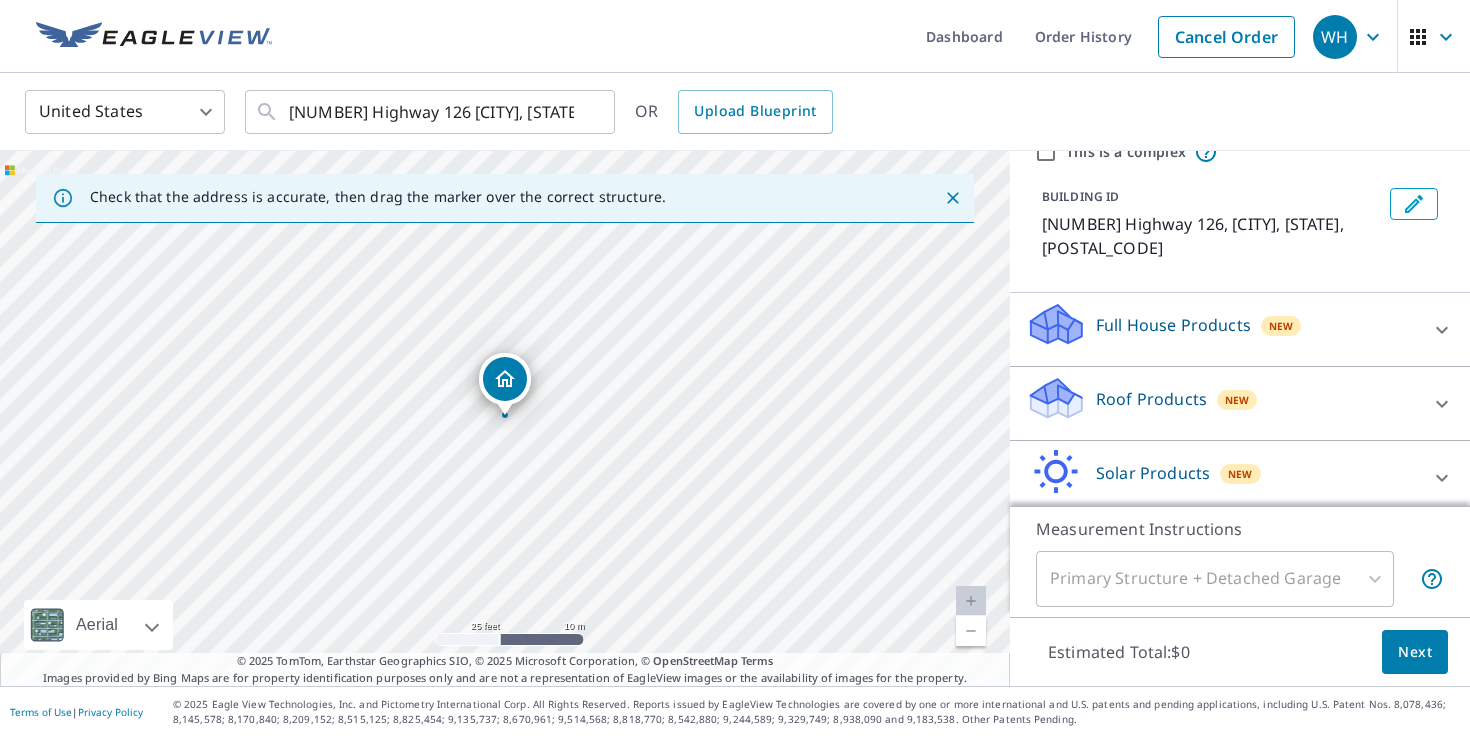 click on "Roof Products" at bounding box center [1151, 399] 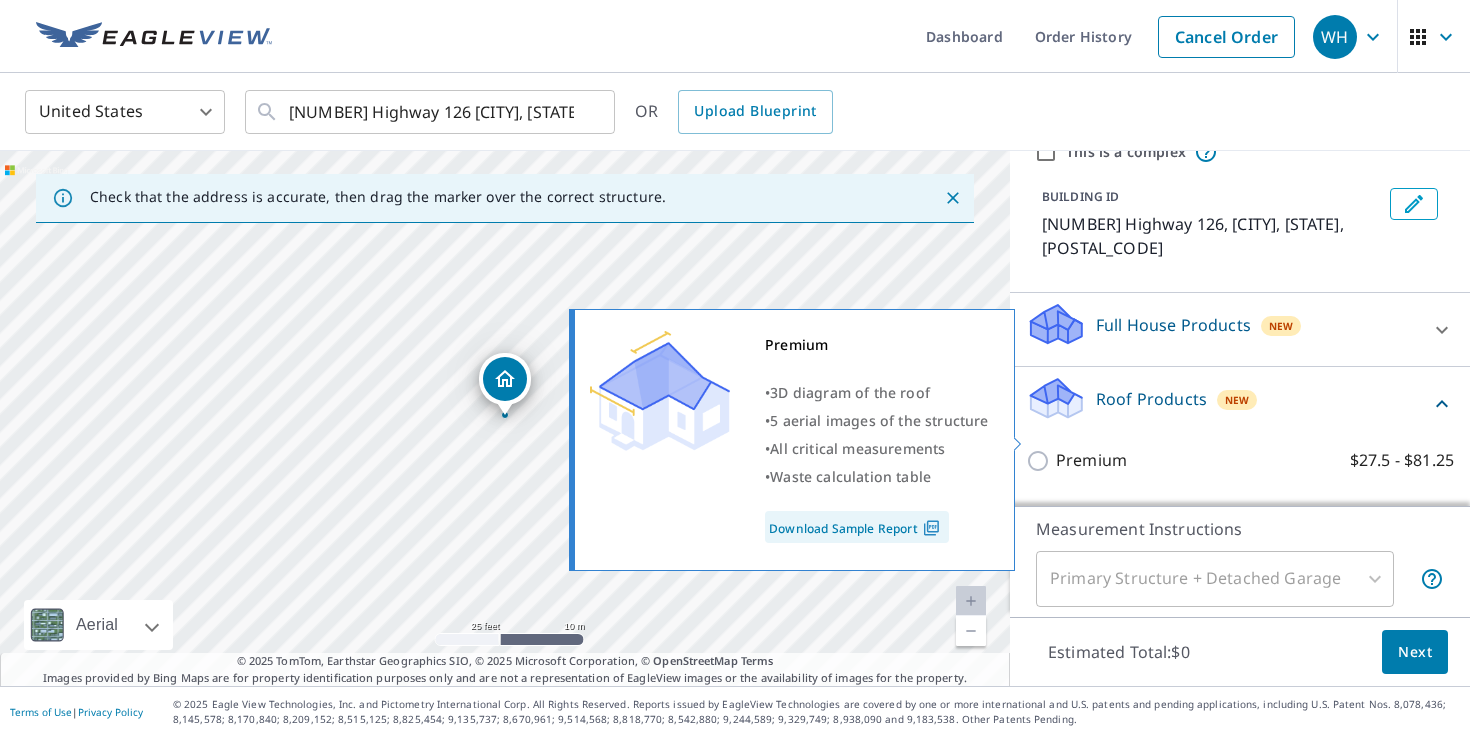 click on "Premium" at bounding box center [1091, 460] 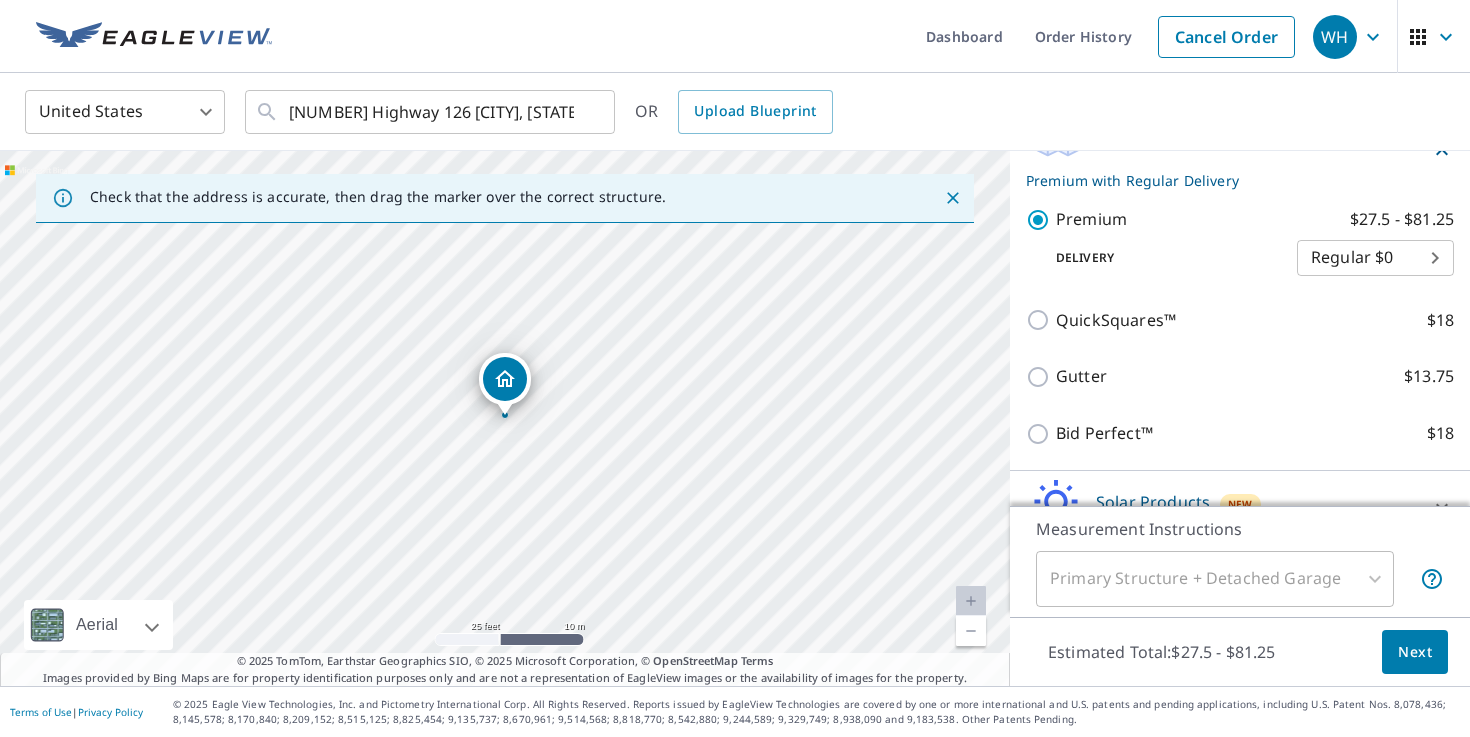 scroll, scrollTop: 442, scrollLeft: 0, axis: vertical 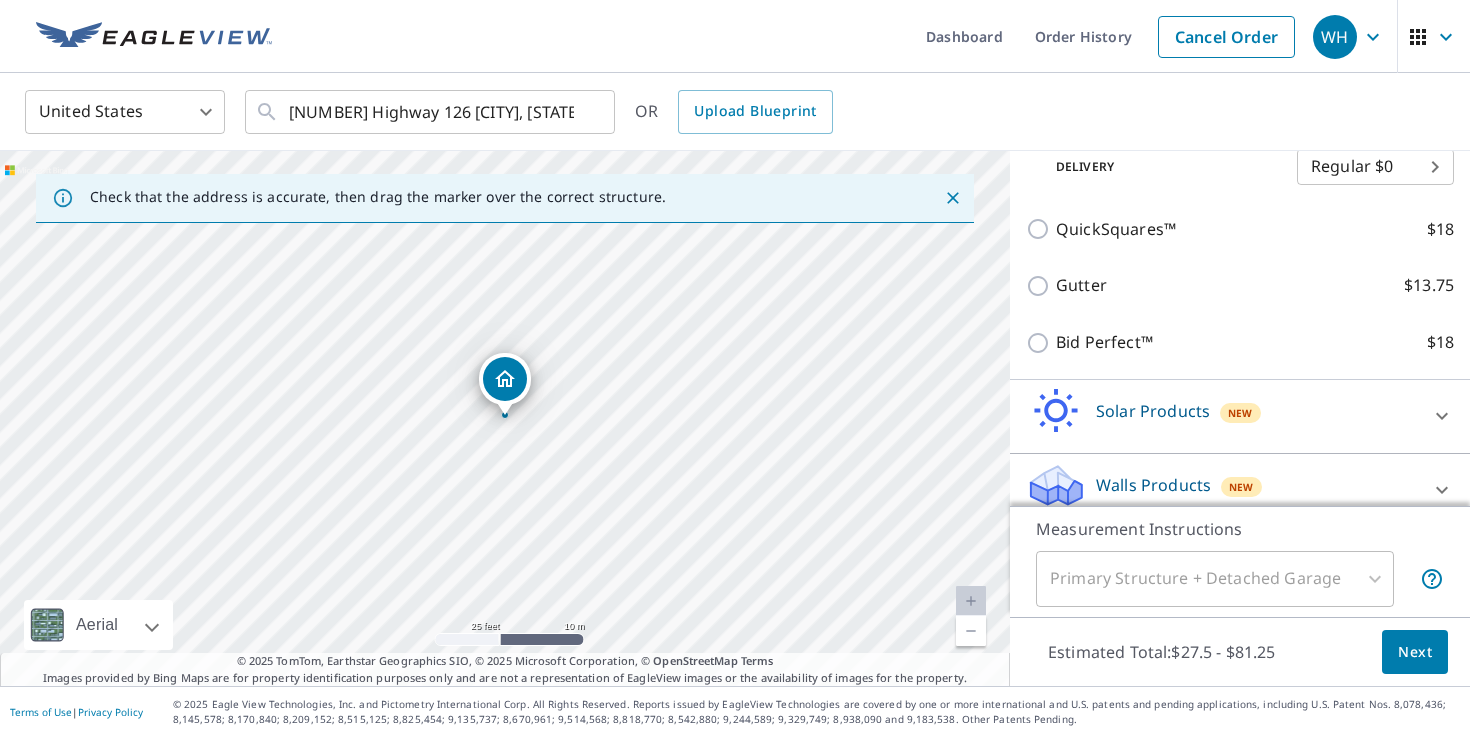 click on "Next" at bounding box center [1415, 652] 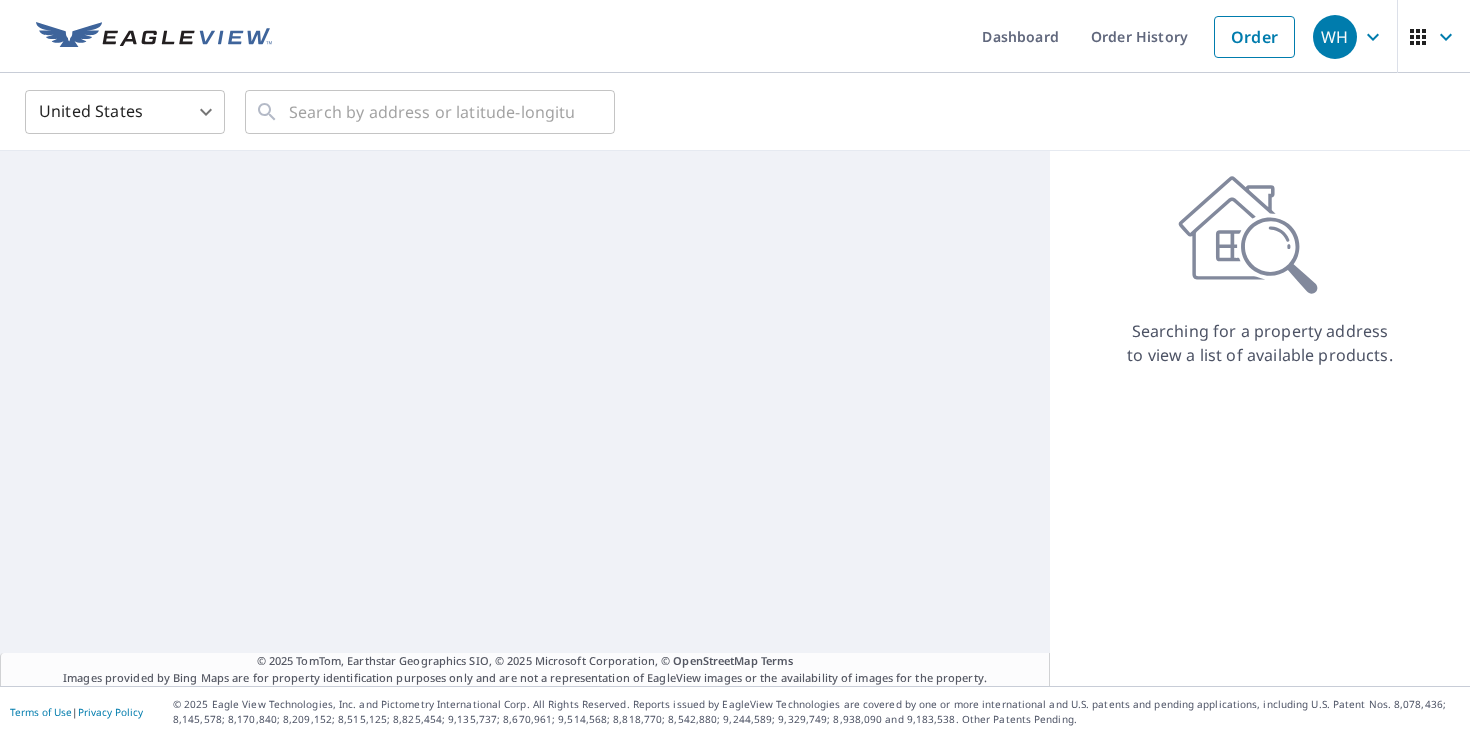 scroll, scrollTop: 0, scrollLeft: 0, axis: both 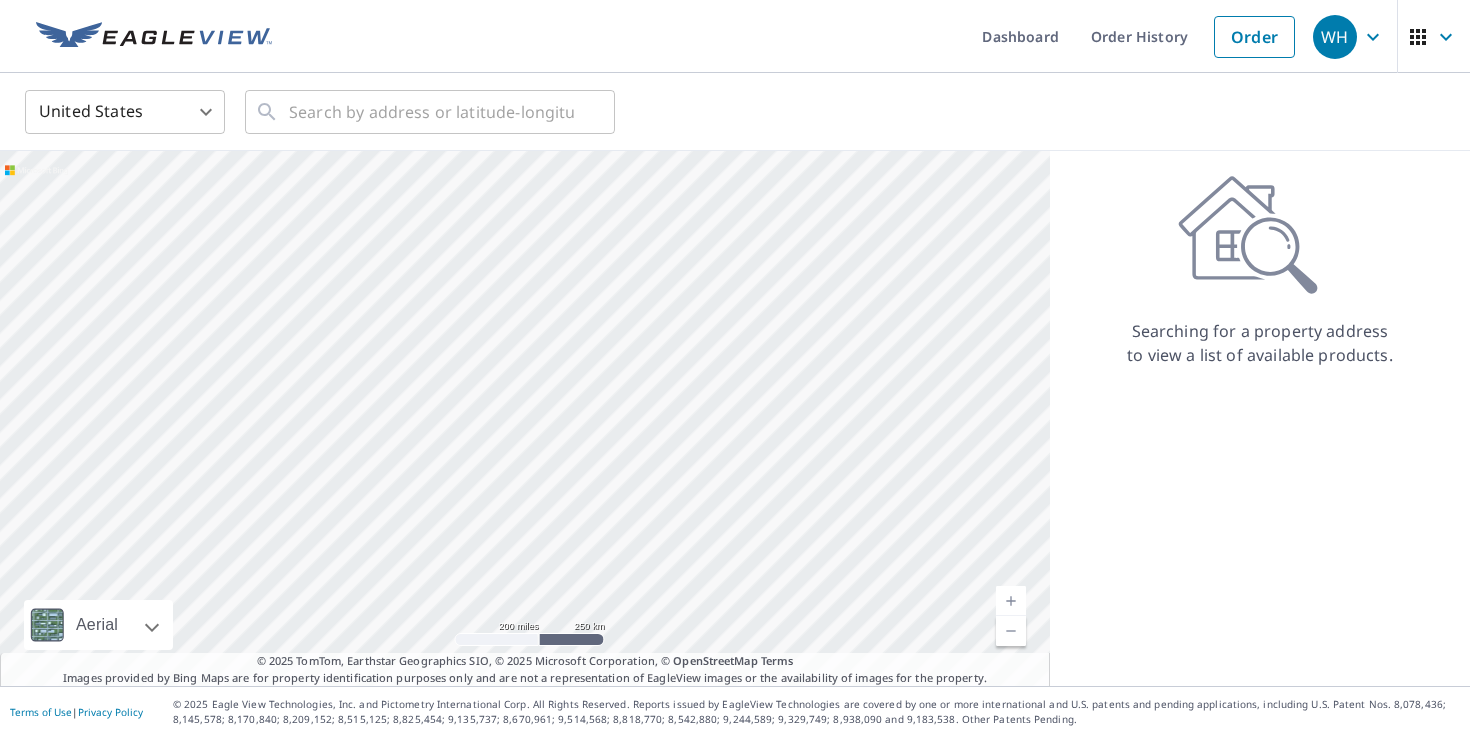 click 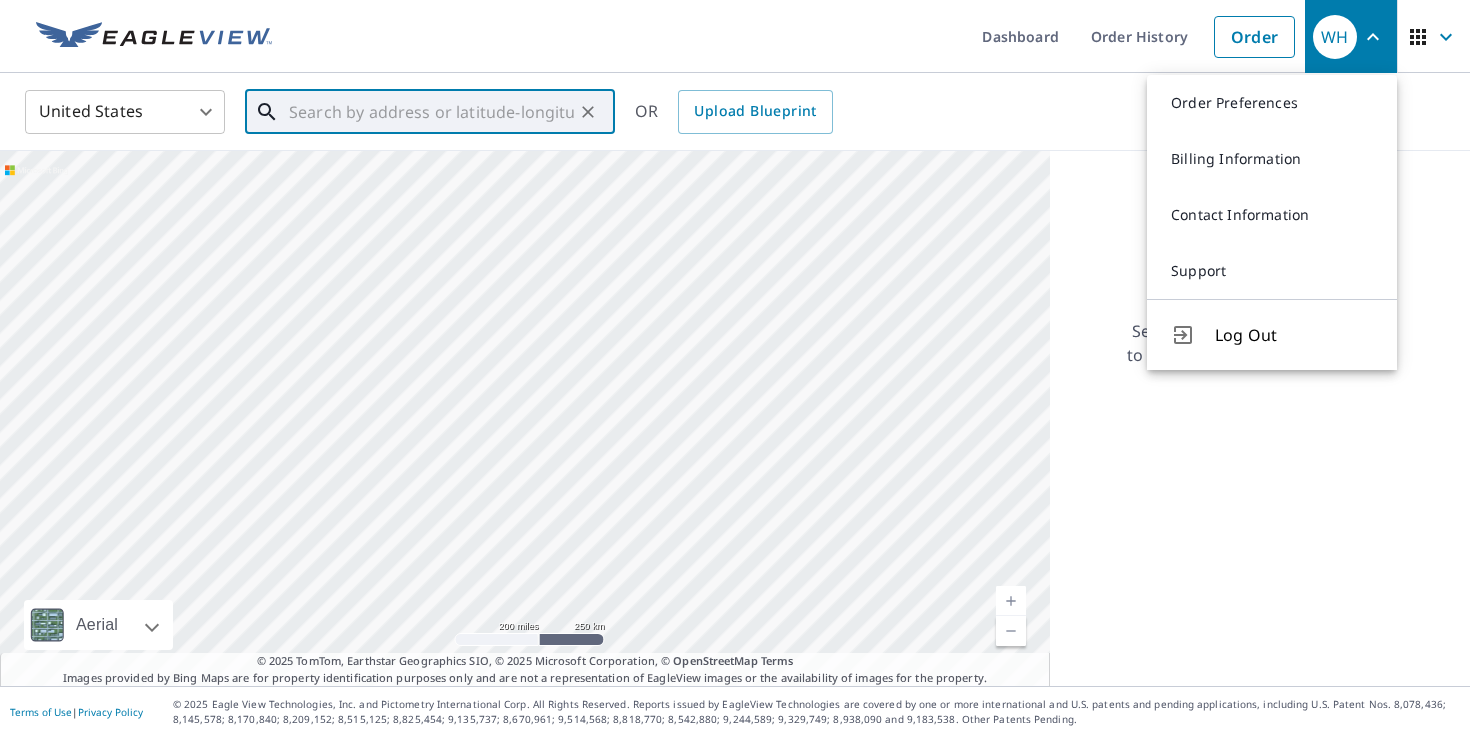 click at bounding box center [431, 112] 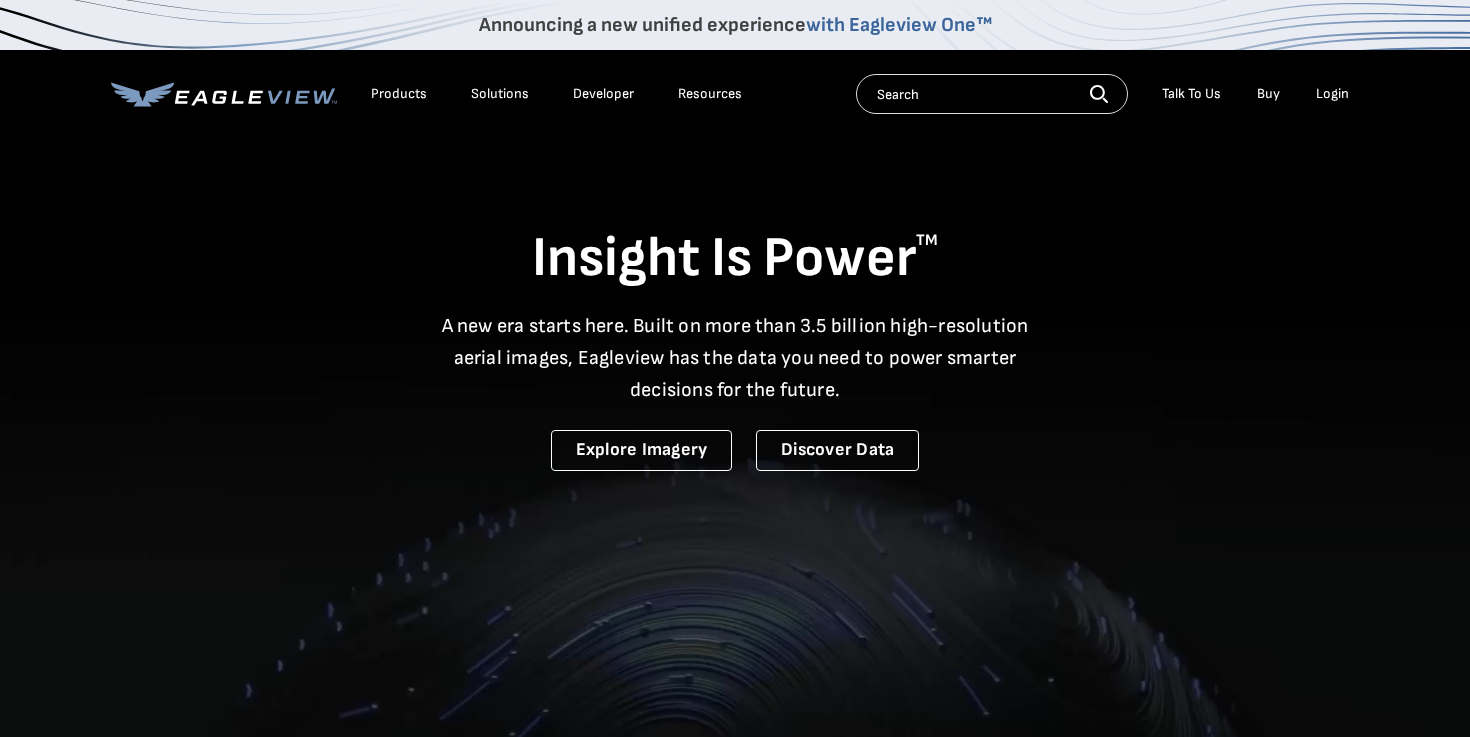 scroll, scrollTop: 0, scrollLeft: 0, axis: both 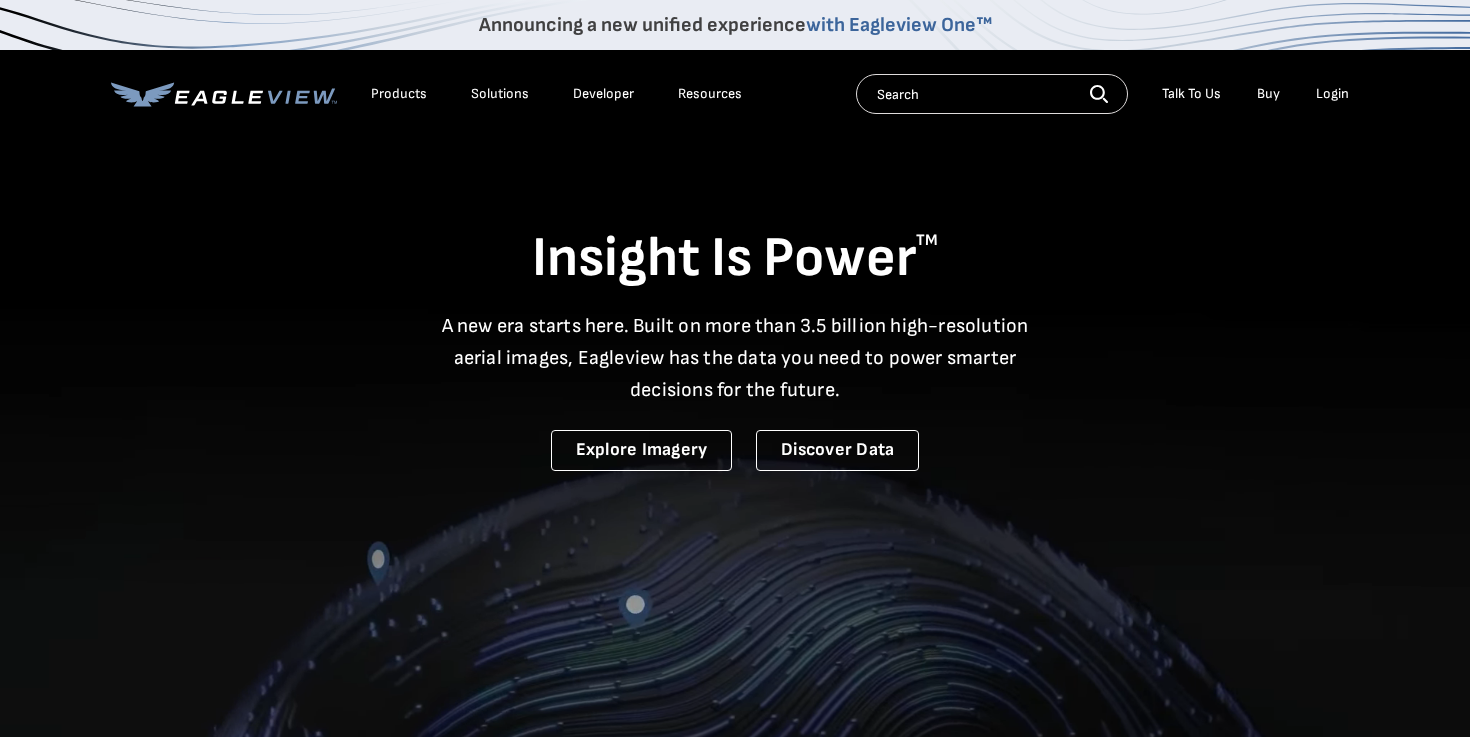 click on "Login" at bounding box center [1332, 94] 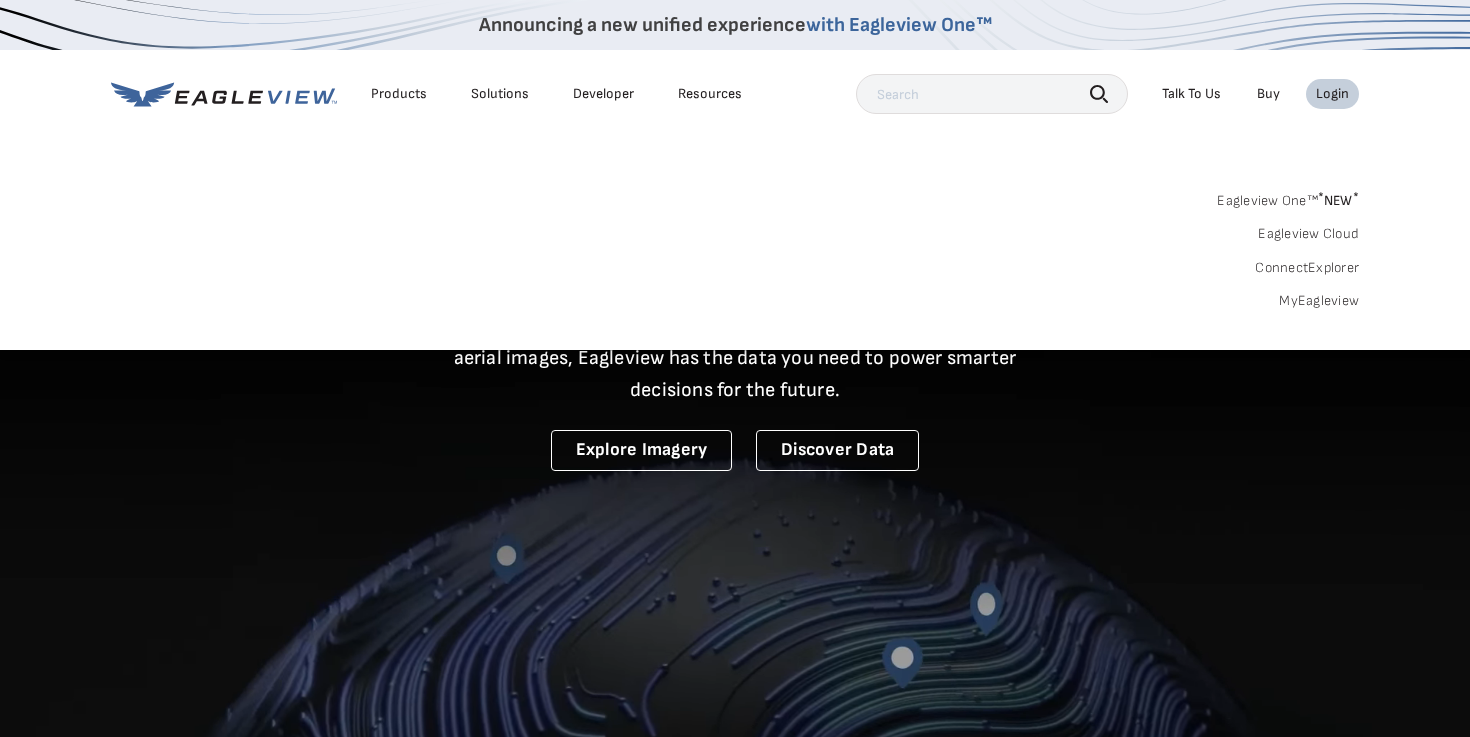 click on "MyEagleview" at bounding box center [1319, 301] 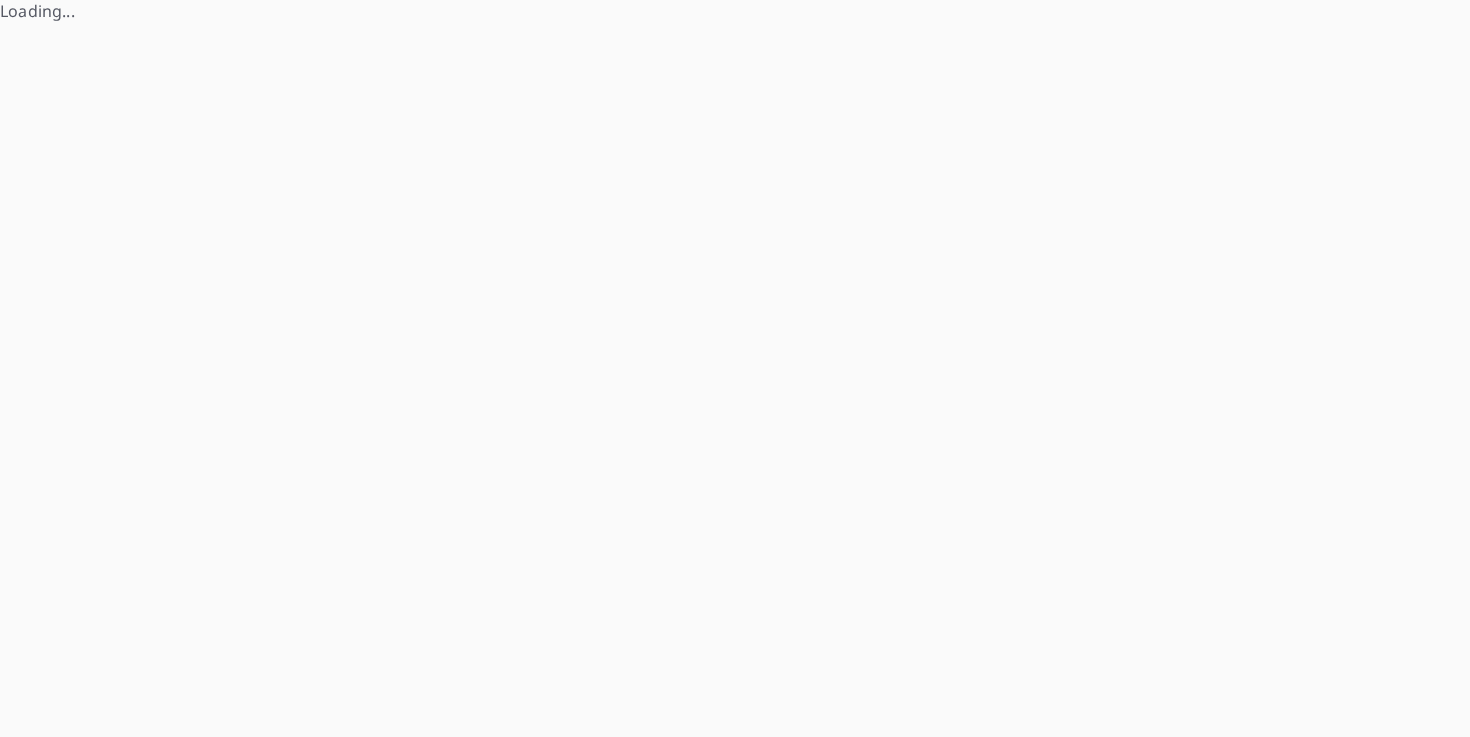 scroll, scrollTop: 0, scrollLeft: 0, axis: both 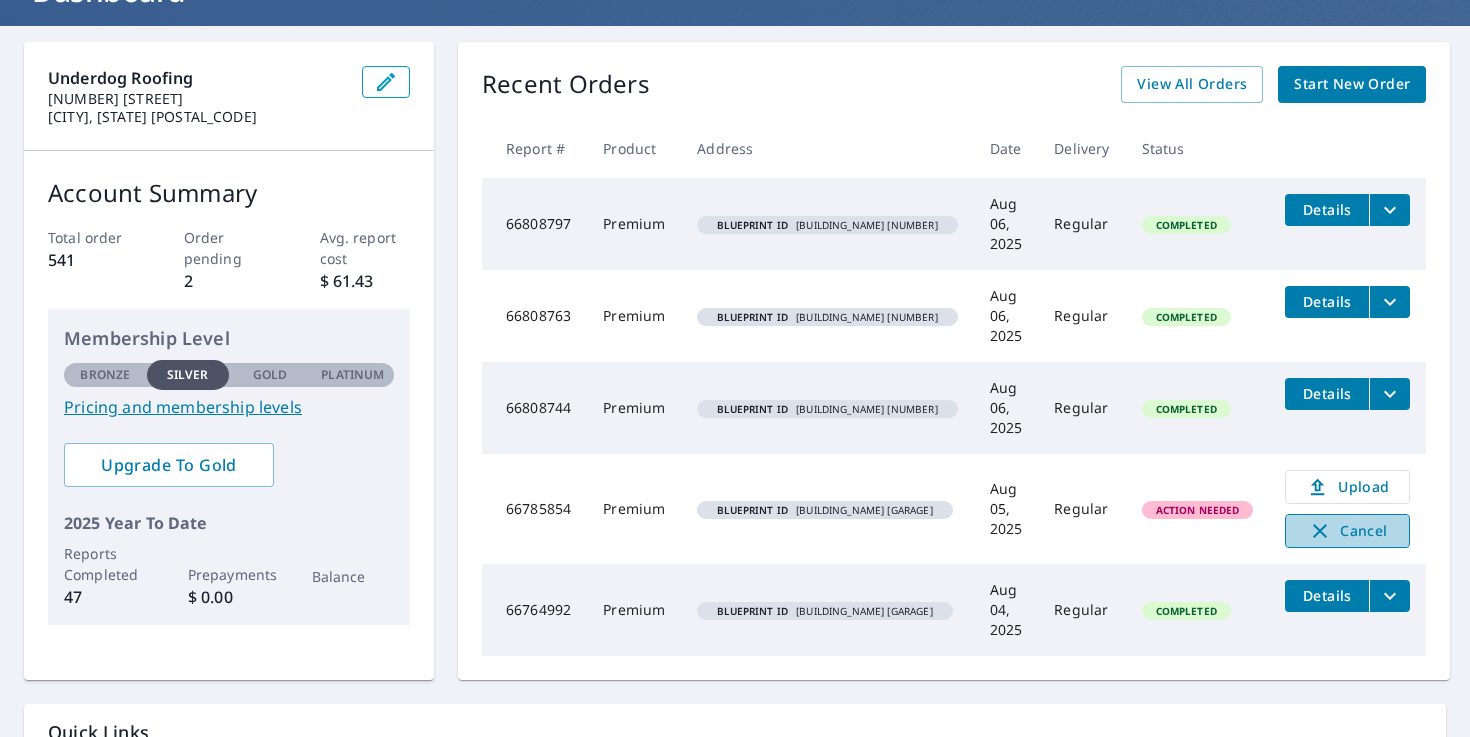 click 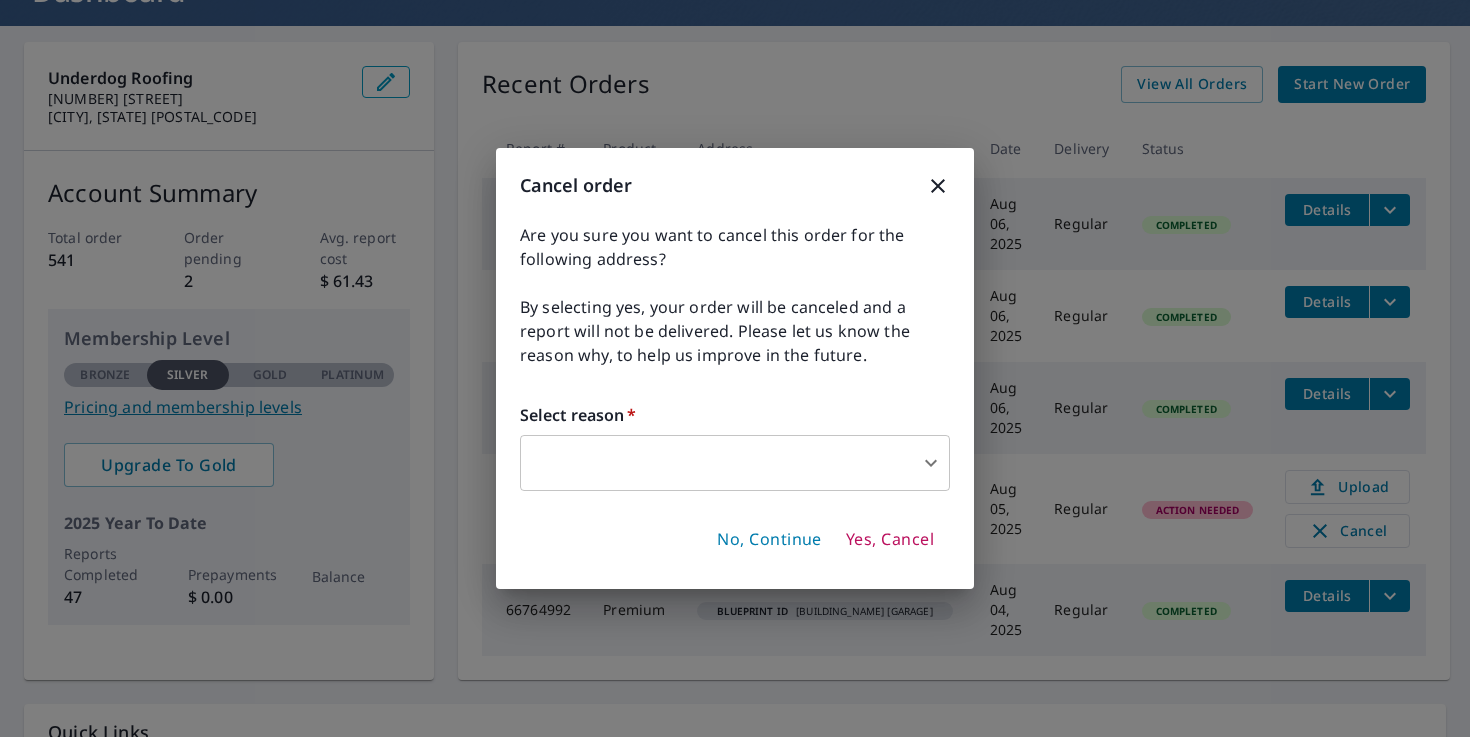 click on "WH WH
Dashboard Order History Order WH Dashboard Underdog Roofing [NUMBER] [STREET] [CITY], [STATE] [POSTAL_CODE] Account Summary Total order 541 Order pending 2 Avg. report cost $ 61.43 Membership Level Bronze Silver Gold Platinum Silver Pricing and membership levels Upgrade To Gold 2025 Year To Date Reports Completed 47 Prepayments $ 0.00 Balance Recent Orders View All Orders Start New Order Report # Product Address Date Delivery Status 66808797 Premium Blueprint ID [BUILDING_NAME] [NUMBER] [AUG] [YEAR] Regular Completed Details 66808763 Premium Blueprint ID [BUILDING_NAME] [NUMBER] [AUG] [YEAR] Regular Completed Details 66808744 Premium Blueprint ID [BUILDING_NAME] [NUMBER] [AUG] [YEAR] Regular Completed Details 66785854 Premium Blueprint ID [BUILDING_NAME] [AUG] [YEAR] Regular Action Needed Upload Cancel 66764992 Premium Blueprint ID [BUILDING_NAME] [GARAGE] [AUG] [YEAR] Regular Completed Details Quick Links Reports and order history Billing information Order preferences Contact information  |" at bounding box center (735, 368) 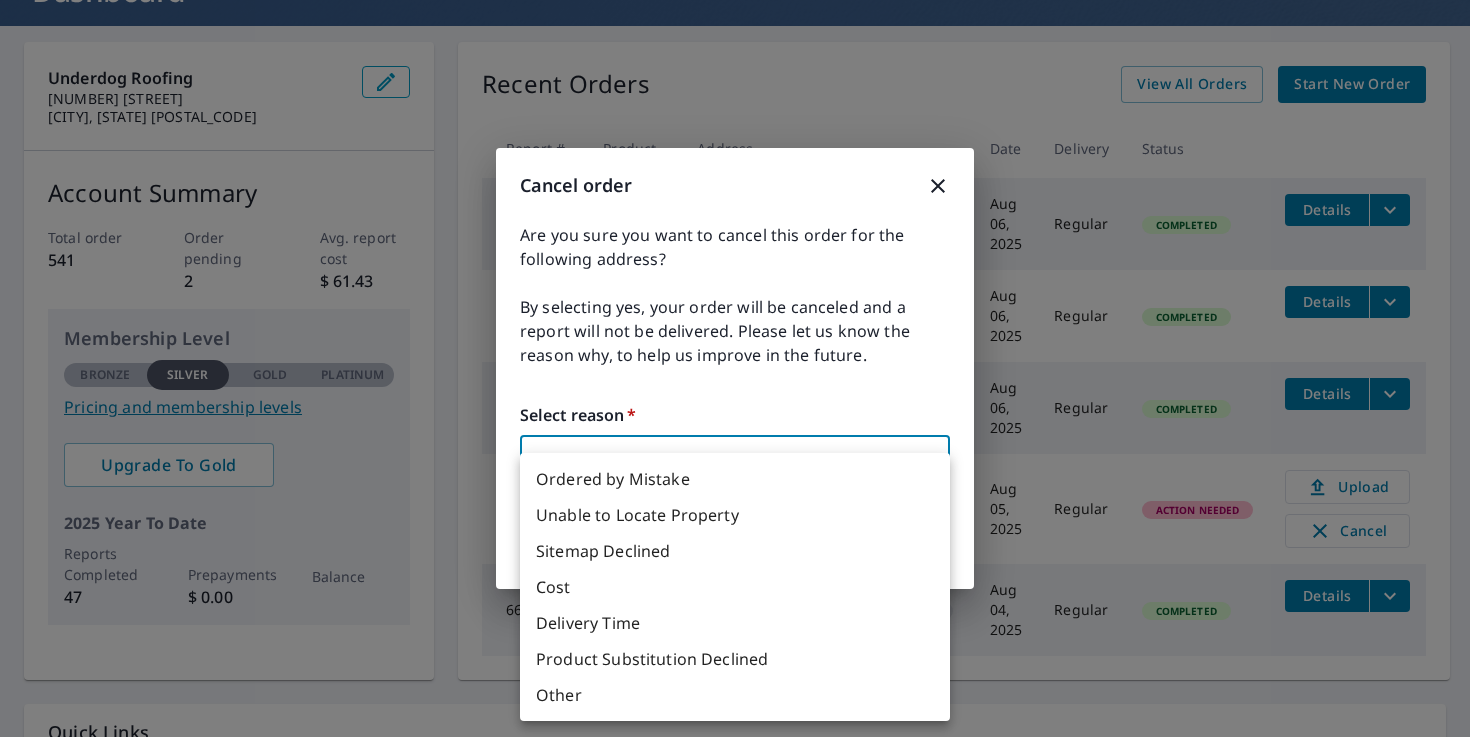 click on "Delivery Time" at bounding box center [735, 623] 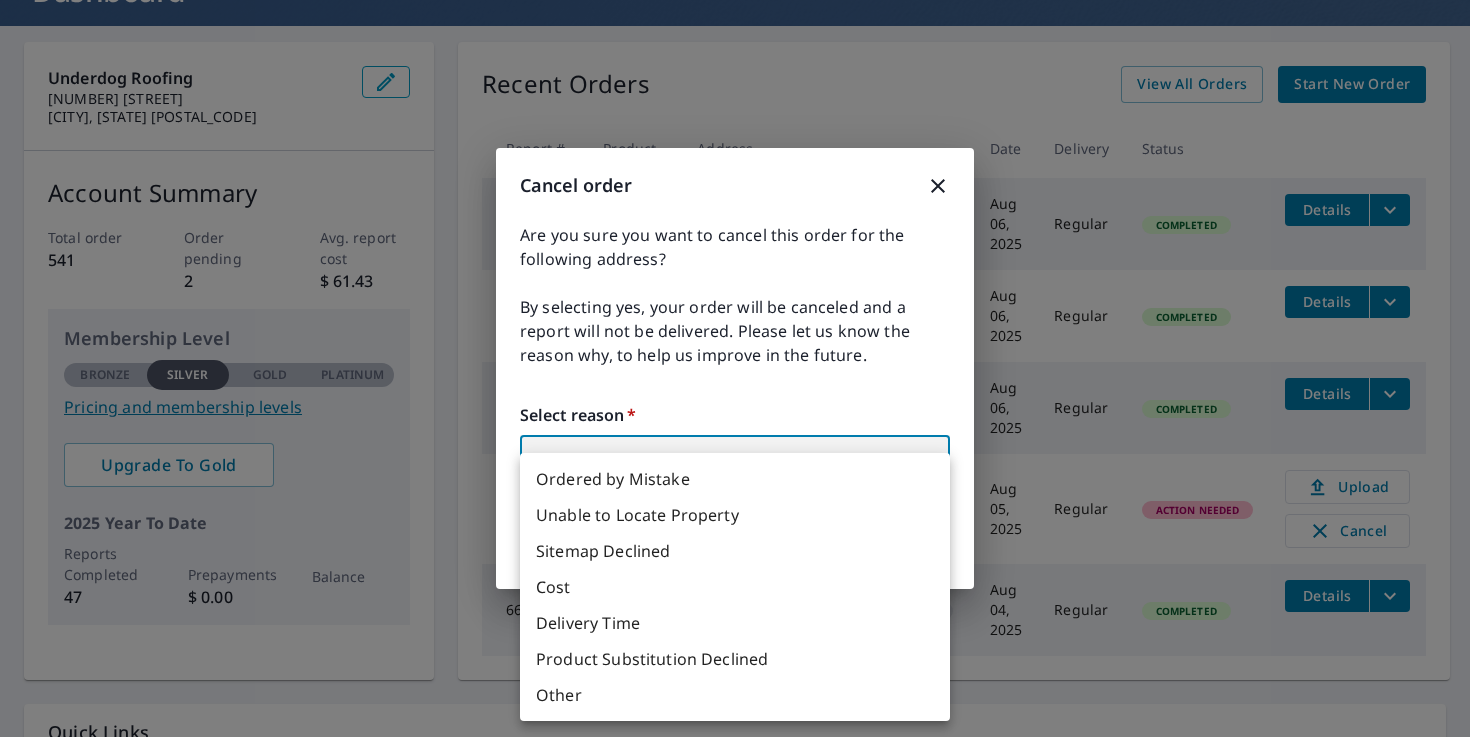 type on "34" 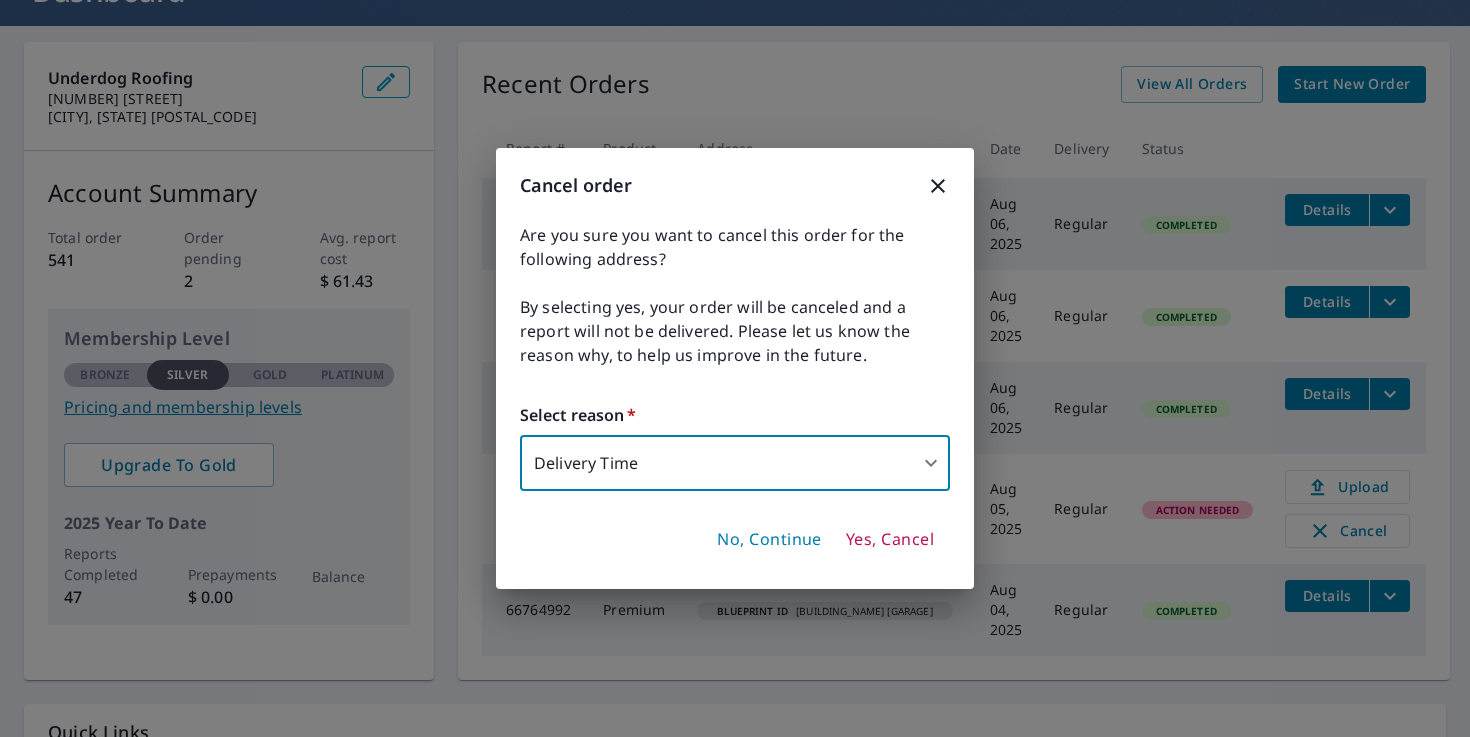 click on "Yes, Cancel" at bounding box center [890, 540] 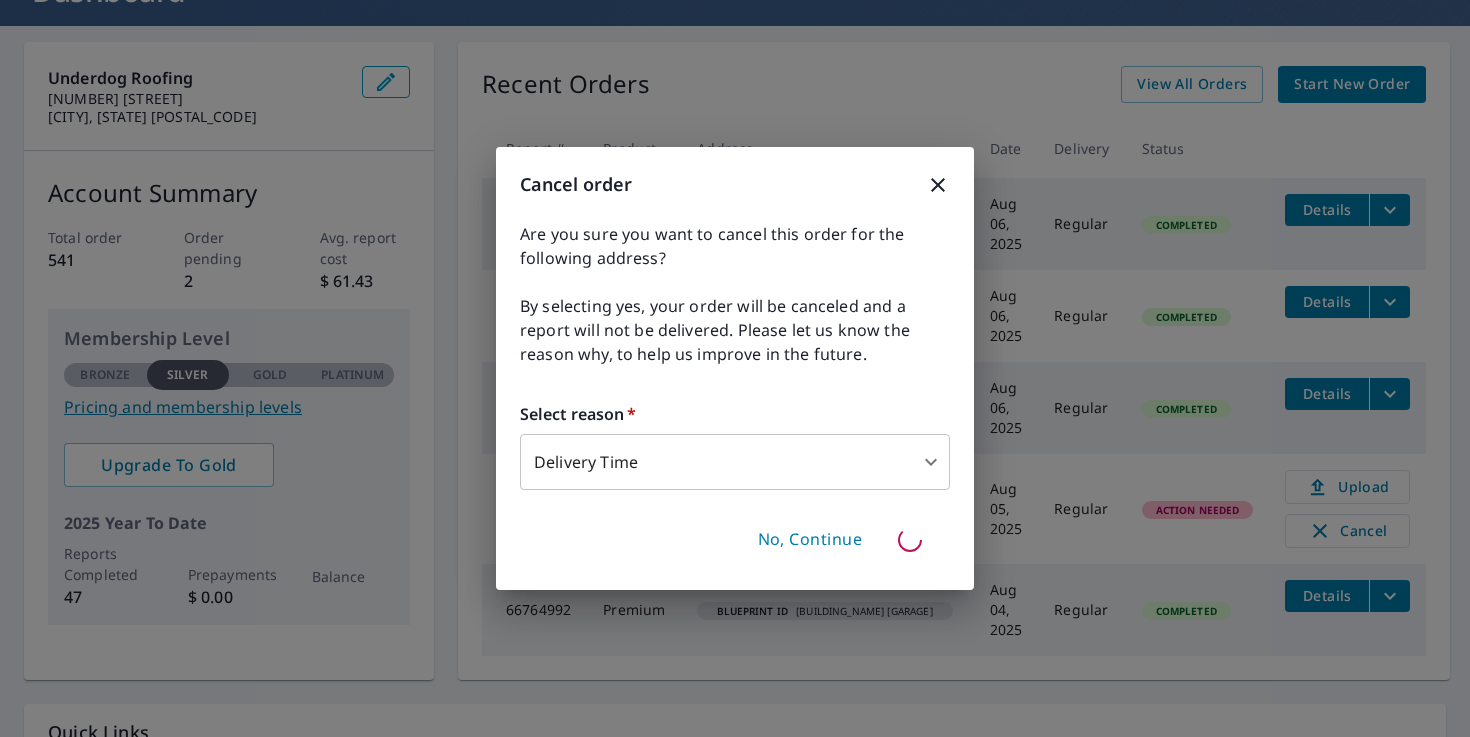 type 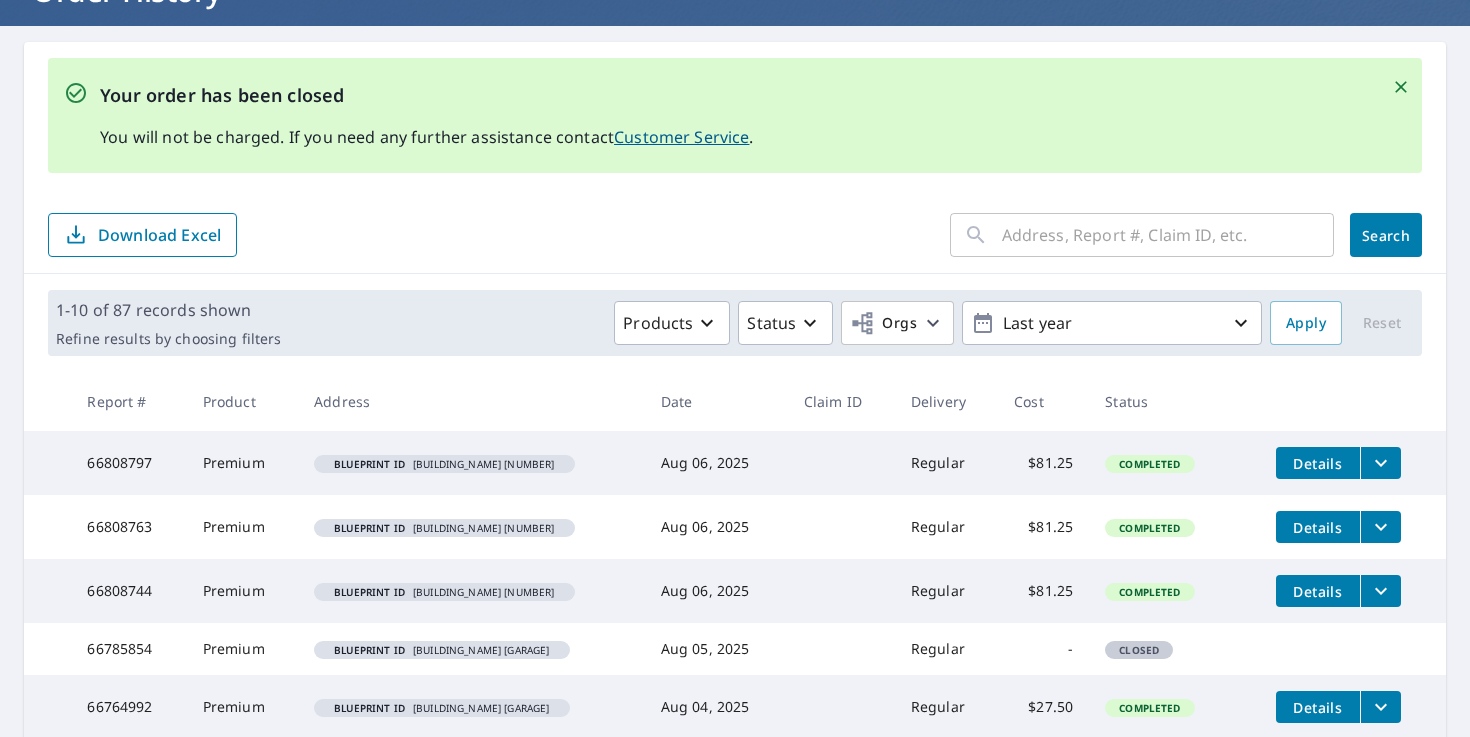 scroll, scrollTop: 0, scrollLeft: 0, axis: both 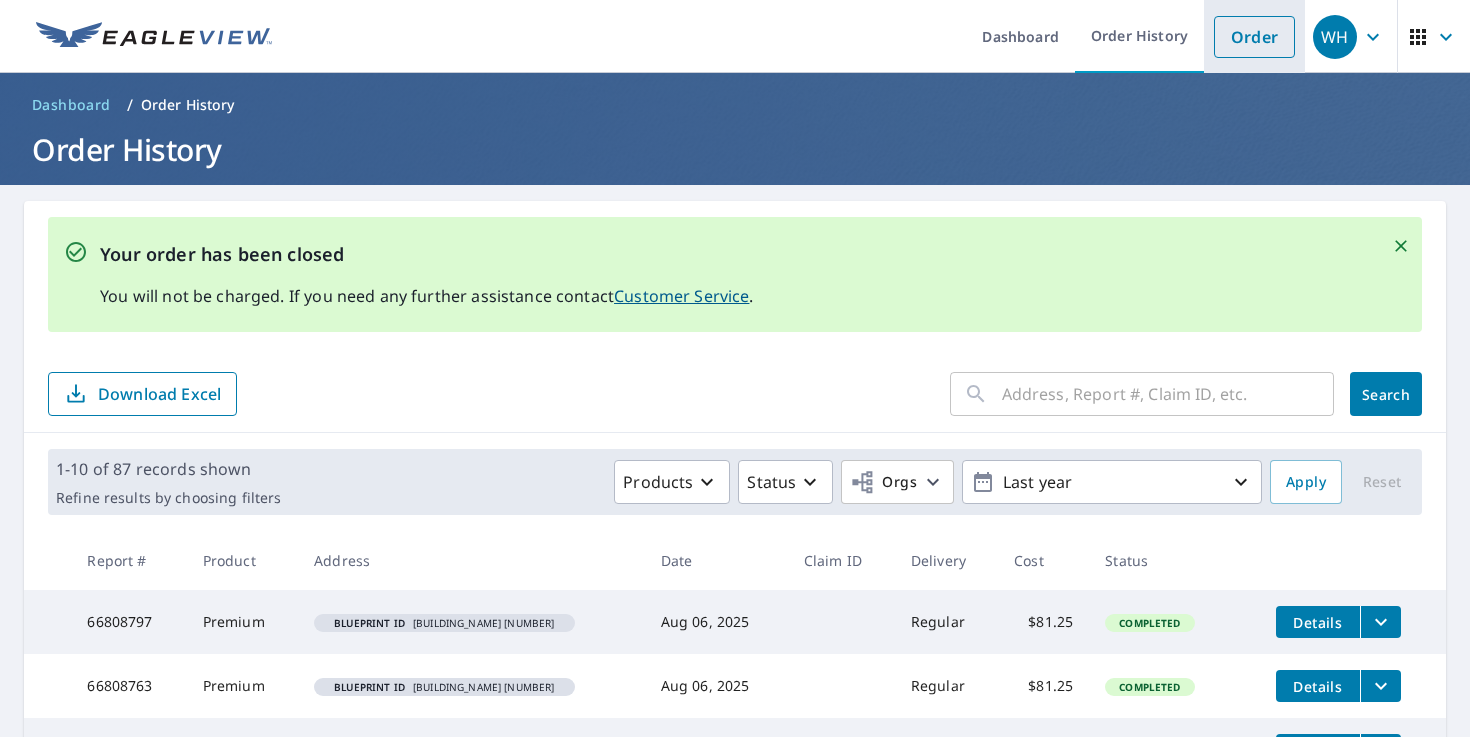 click on "Order" at bounding box center (1254, 37) 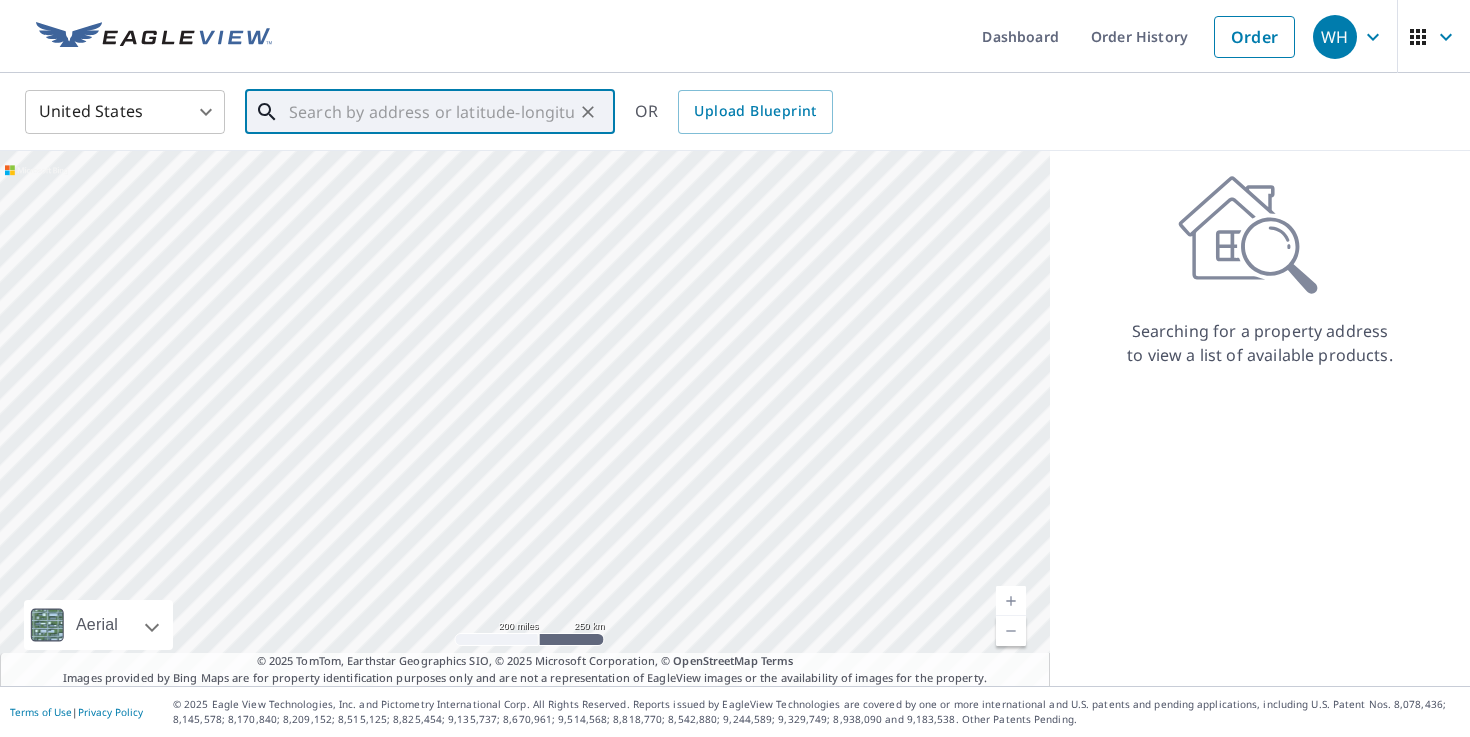 click at bounding box center (431, 112) 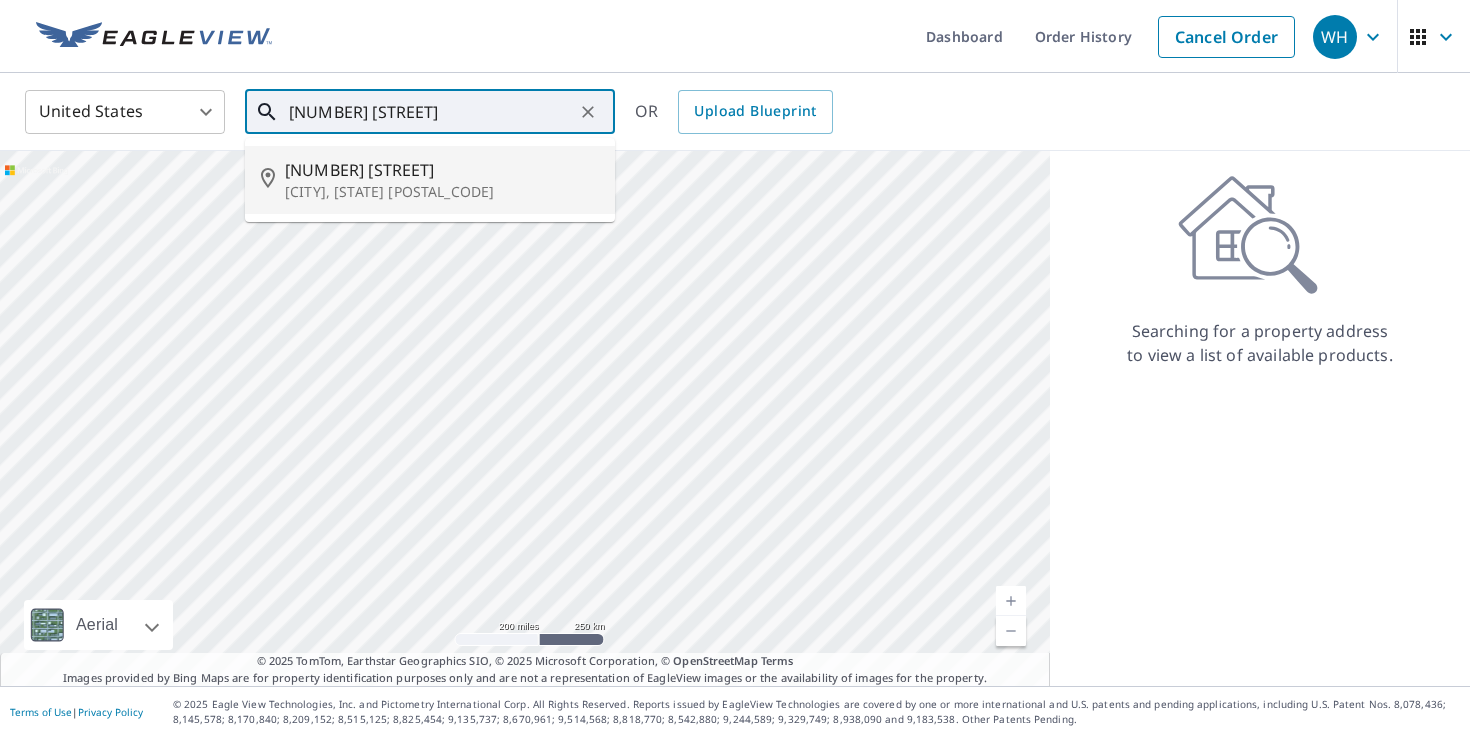 click on "[CITY], [STATE] [POSTAL_CODE]" at bounding box center (442, 192) 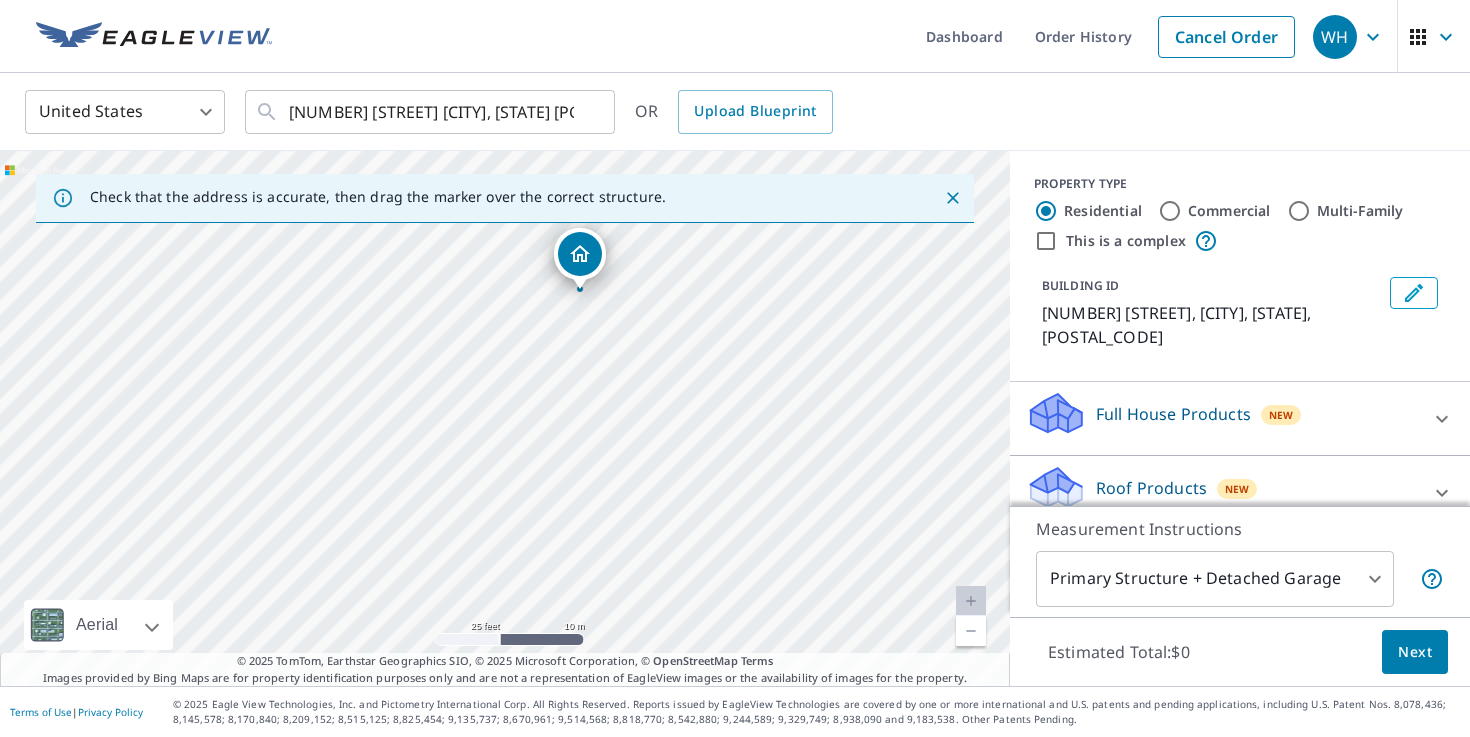 drag, startPoint x: 482, startPoint y: 386, endPoint x: 587, endPoint y: 266, distance: 159.4522 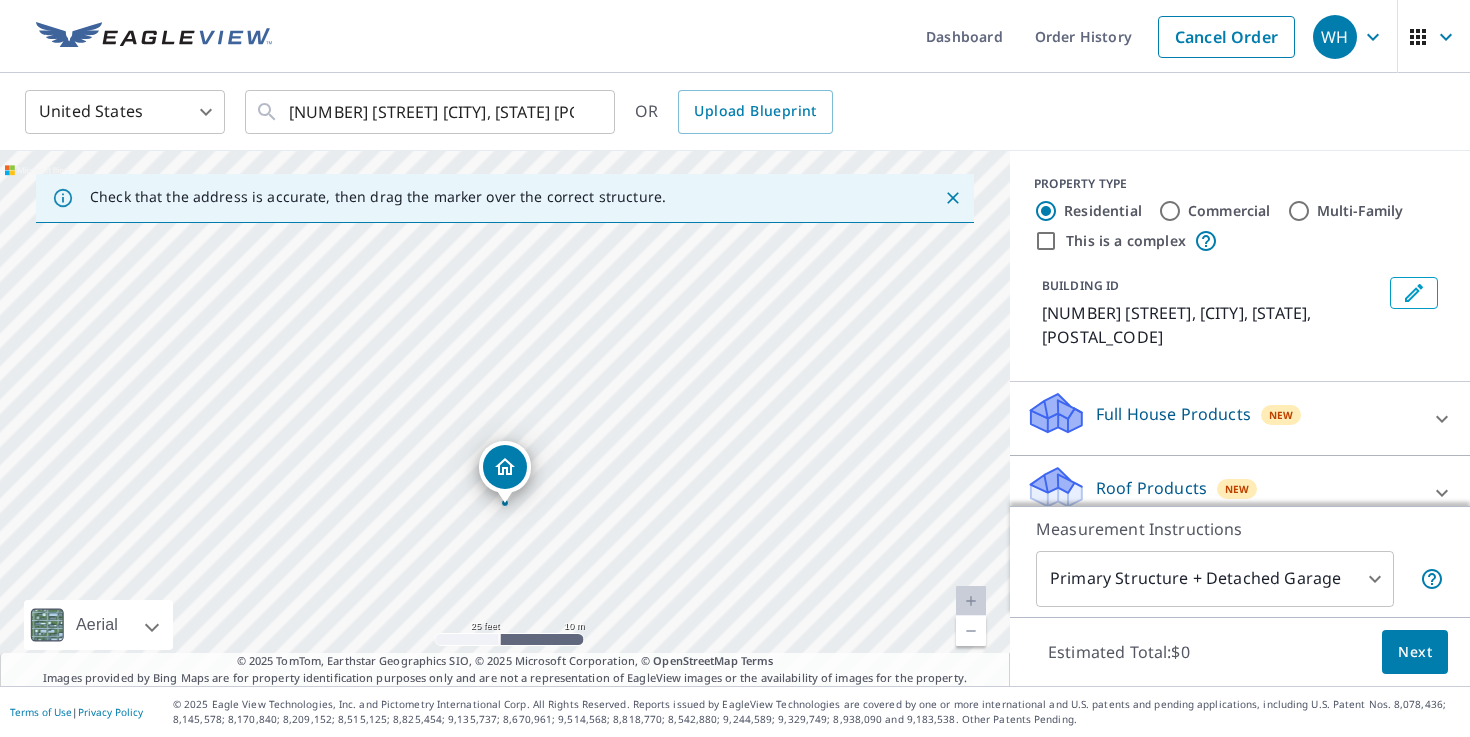 drag, startPoint x: 644, startPoint y: 413, endPoint x: 644, endPoint y: 500, distance: 87 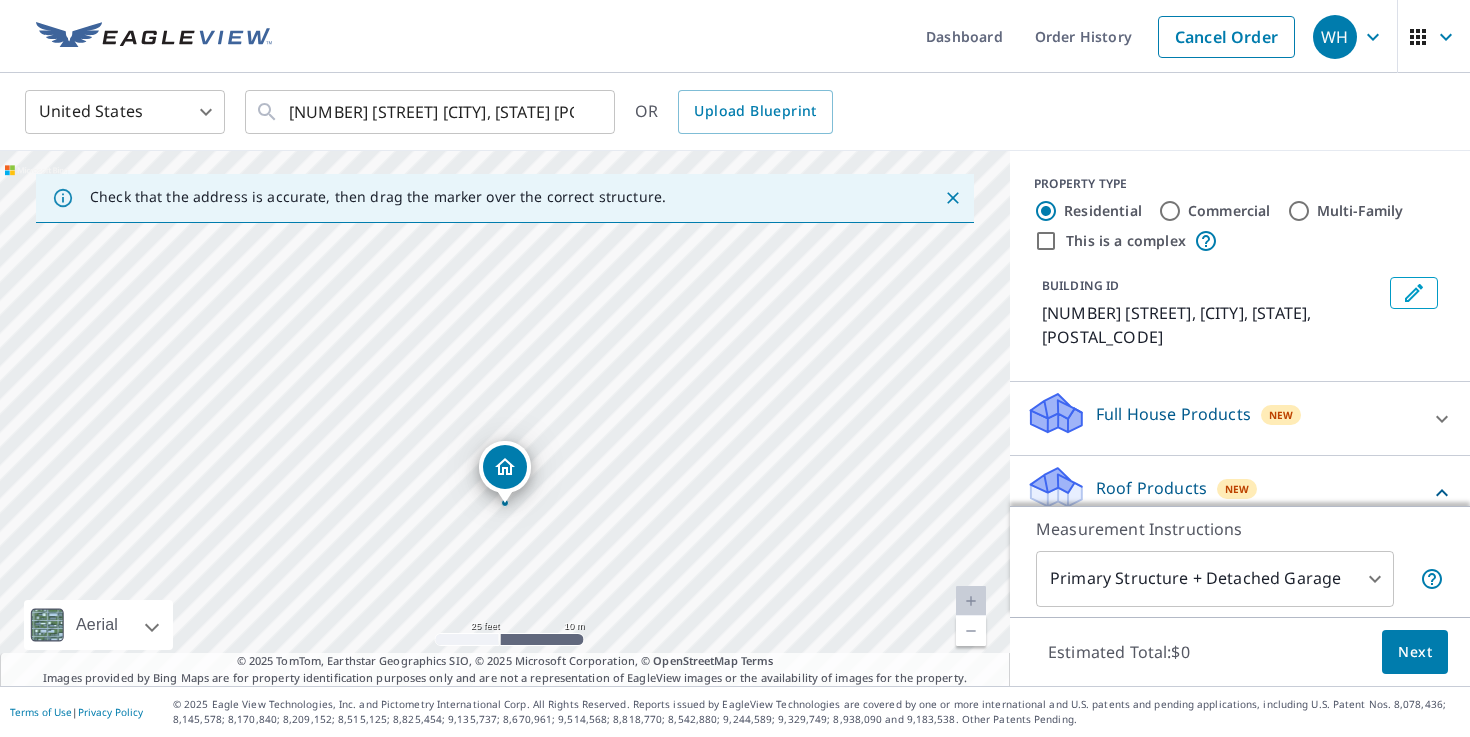 click 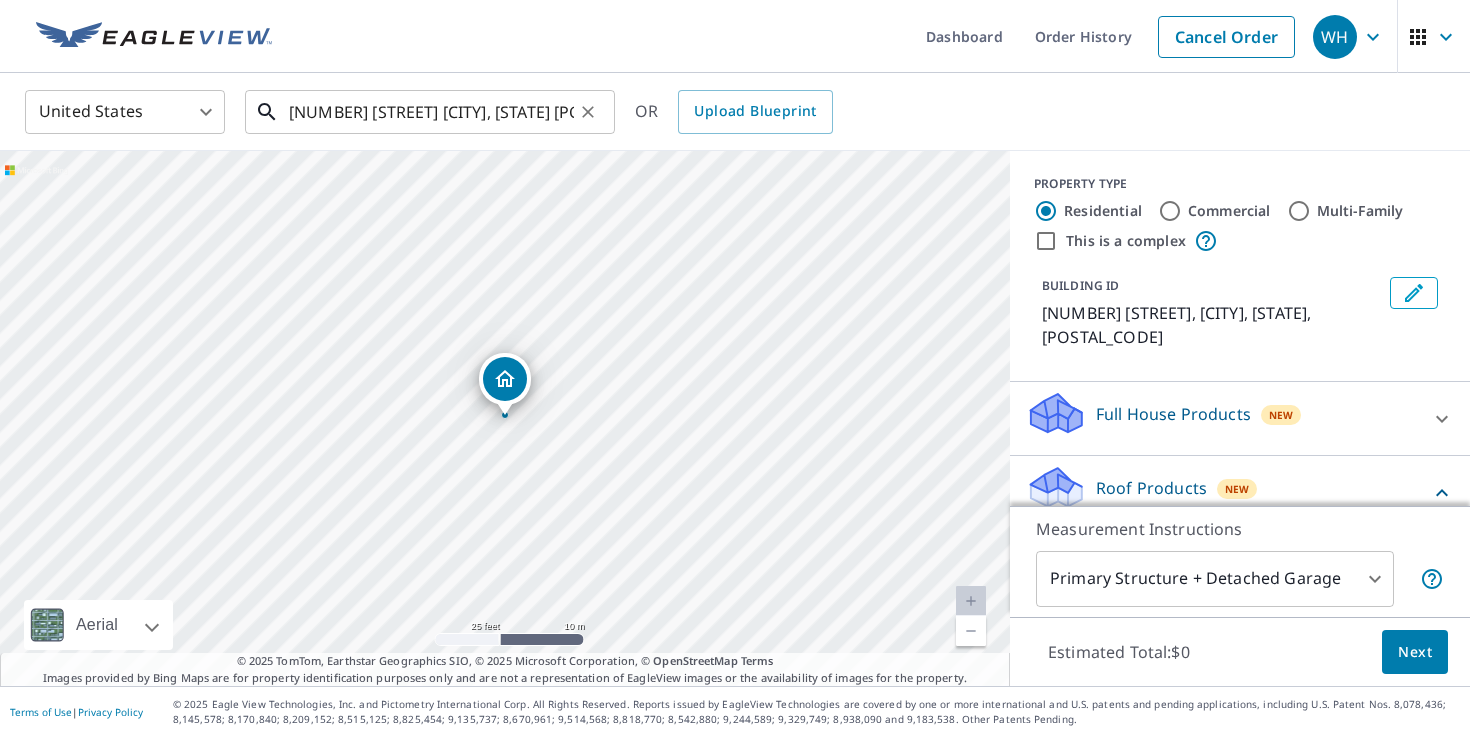 click on "[NUMBER] [STREET] [CITY], [STATE] [POSTAL_CODE]" at bounding box center [431, 112] 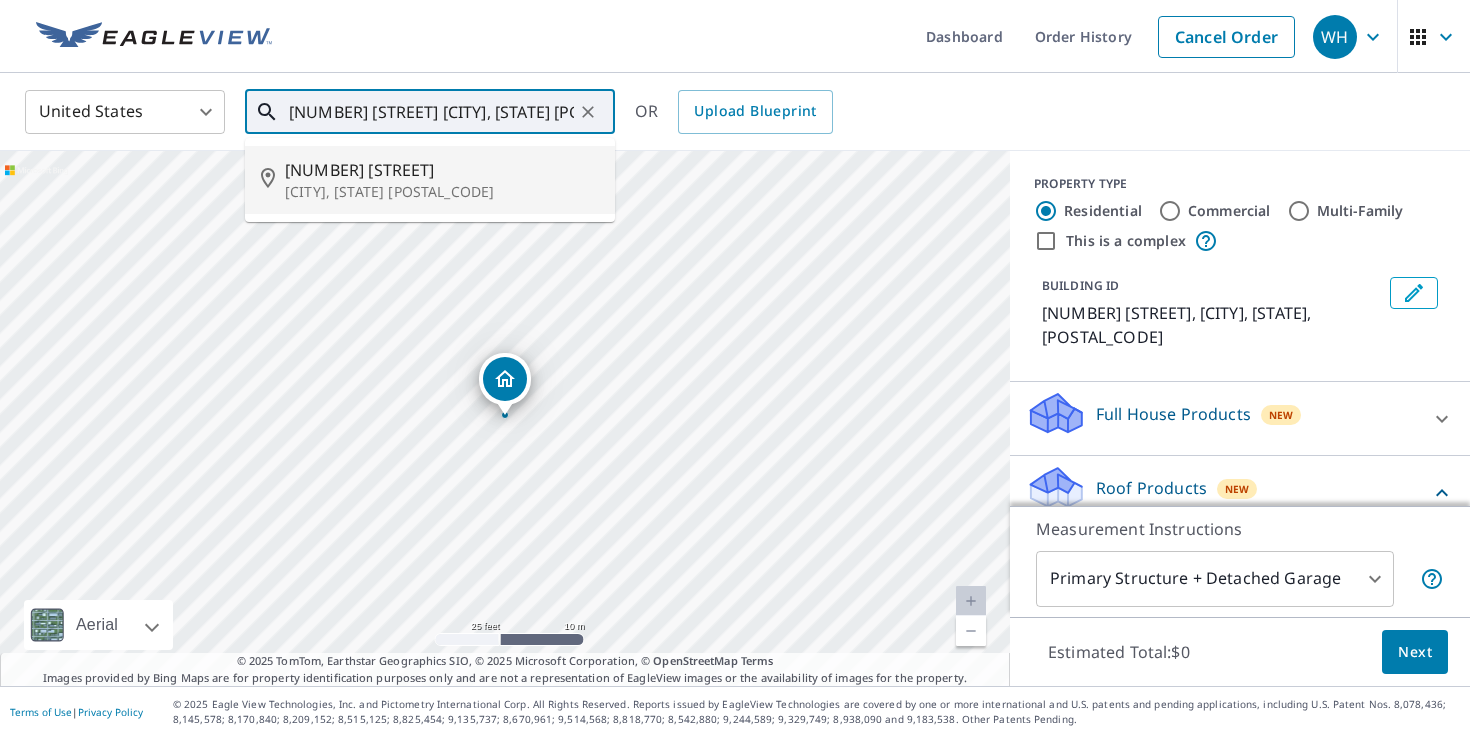 click on "[NUMBER] [STREET]" at bounding box center [442, 170] 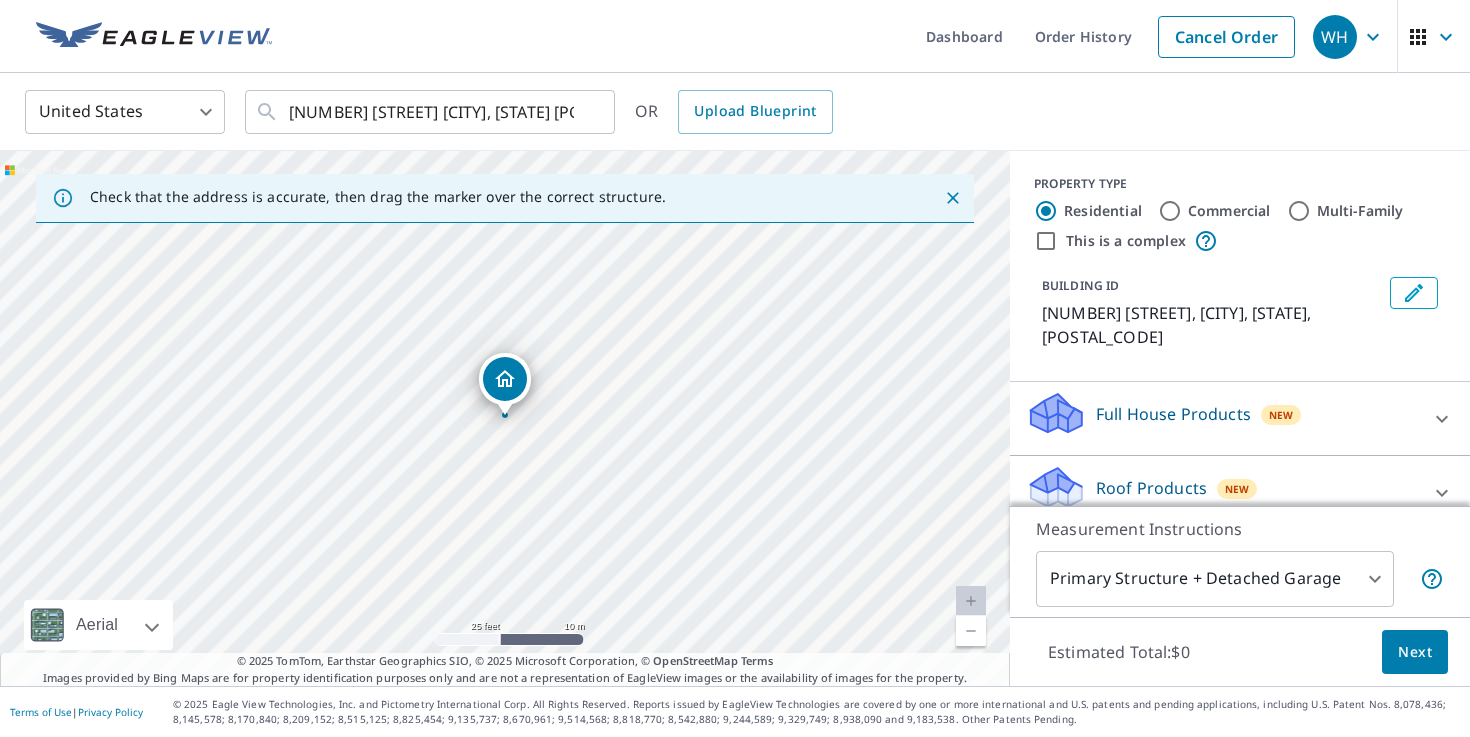 click 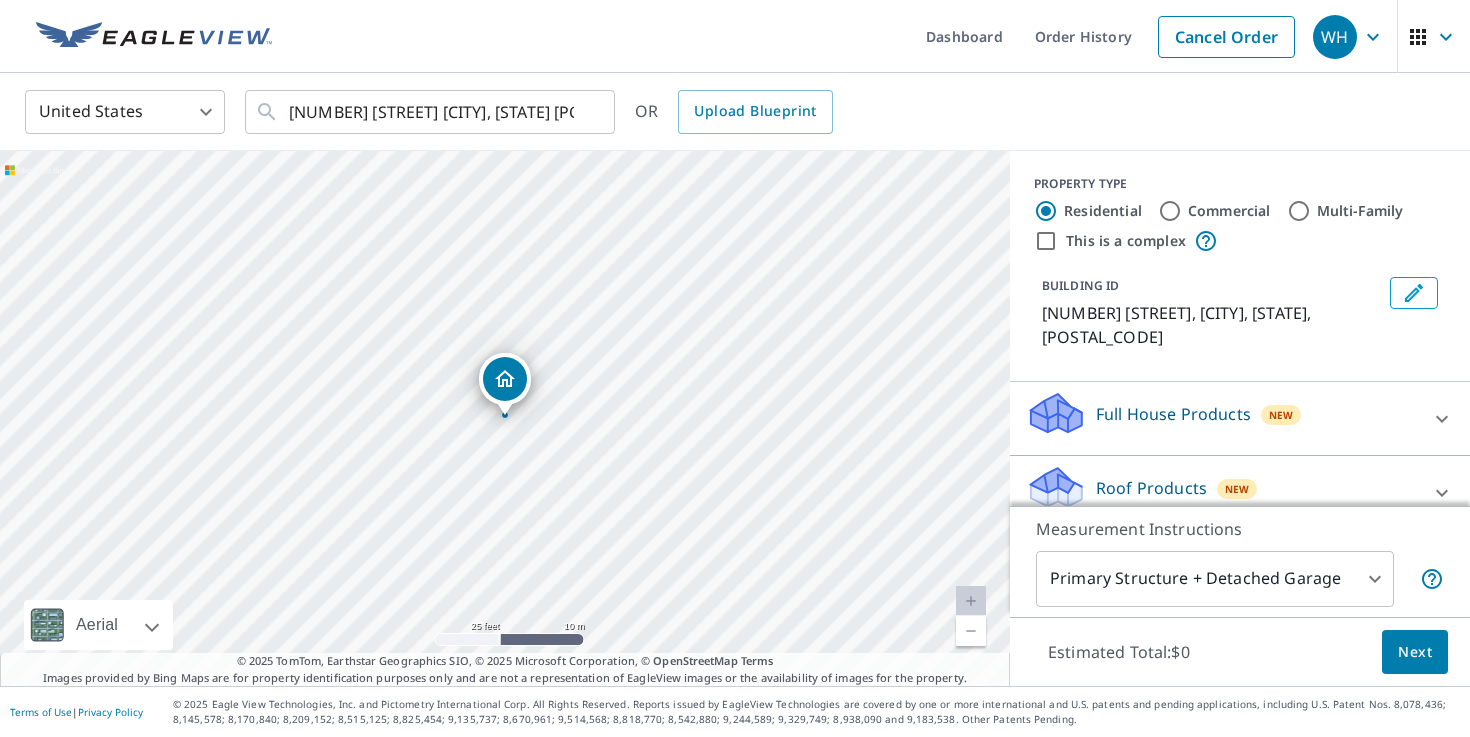 click on "Roof Products New" at bounding box center [1222, 492] 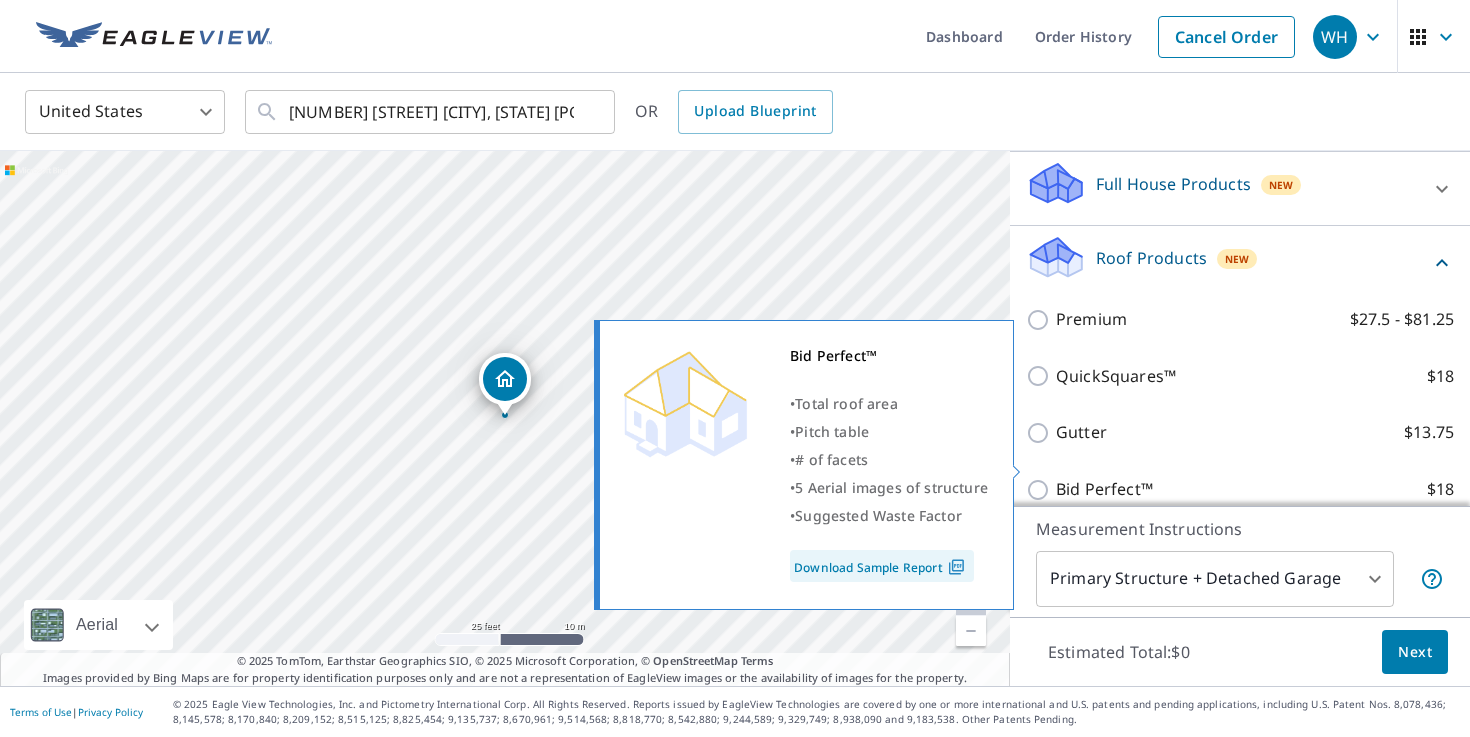 scroll, scrollTop: 237, scrollLeft: 0, axis: vertical 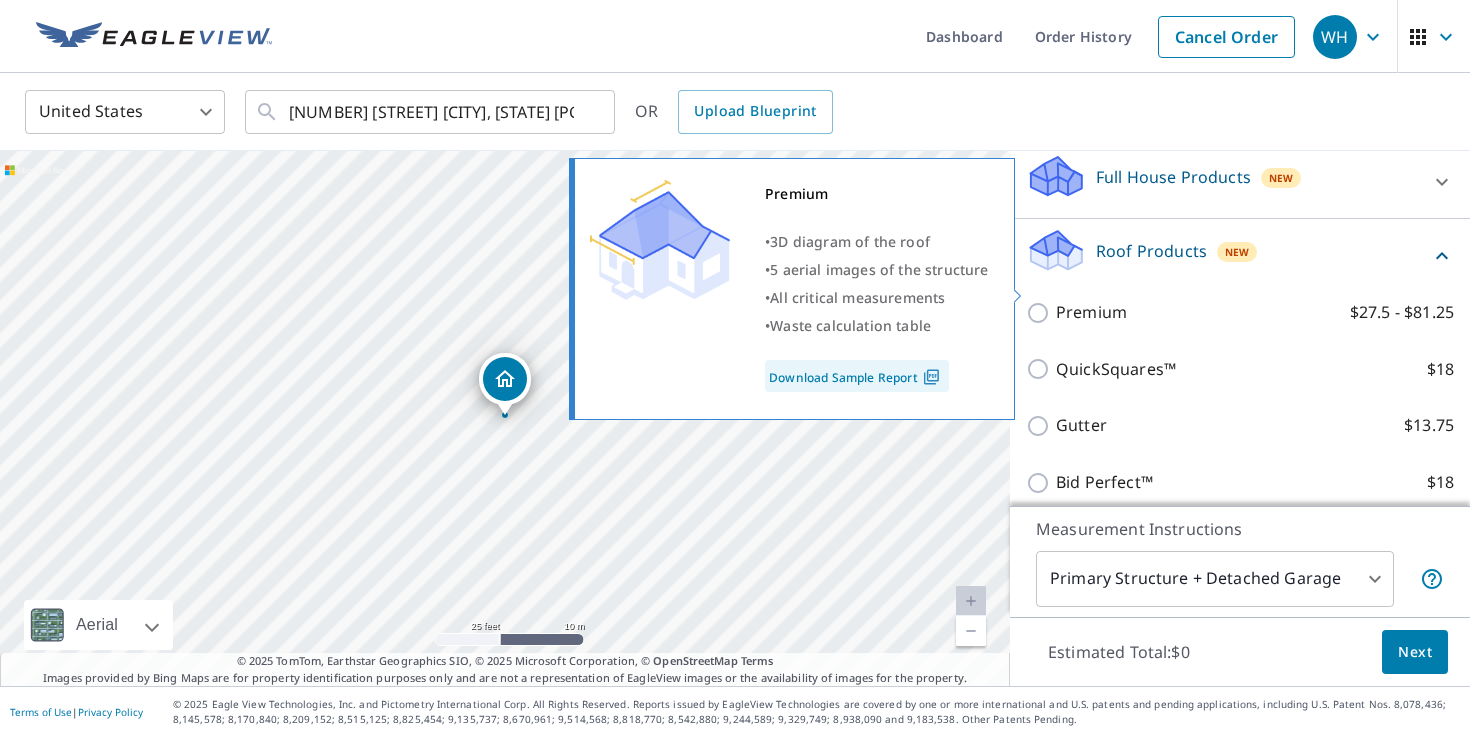 click on "Premium" at bounding box center (1091, 312) 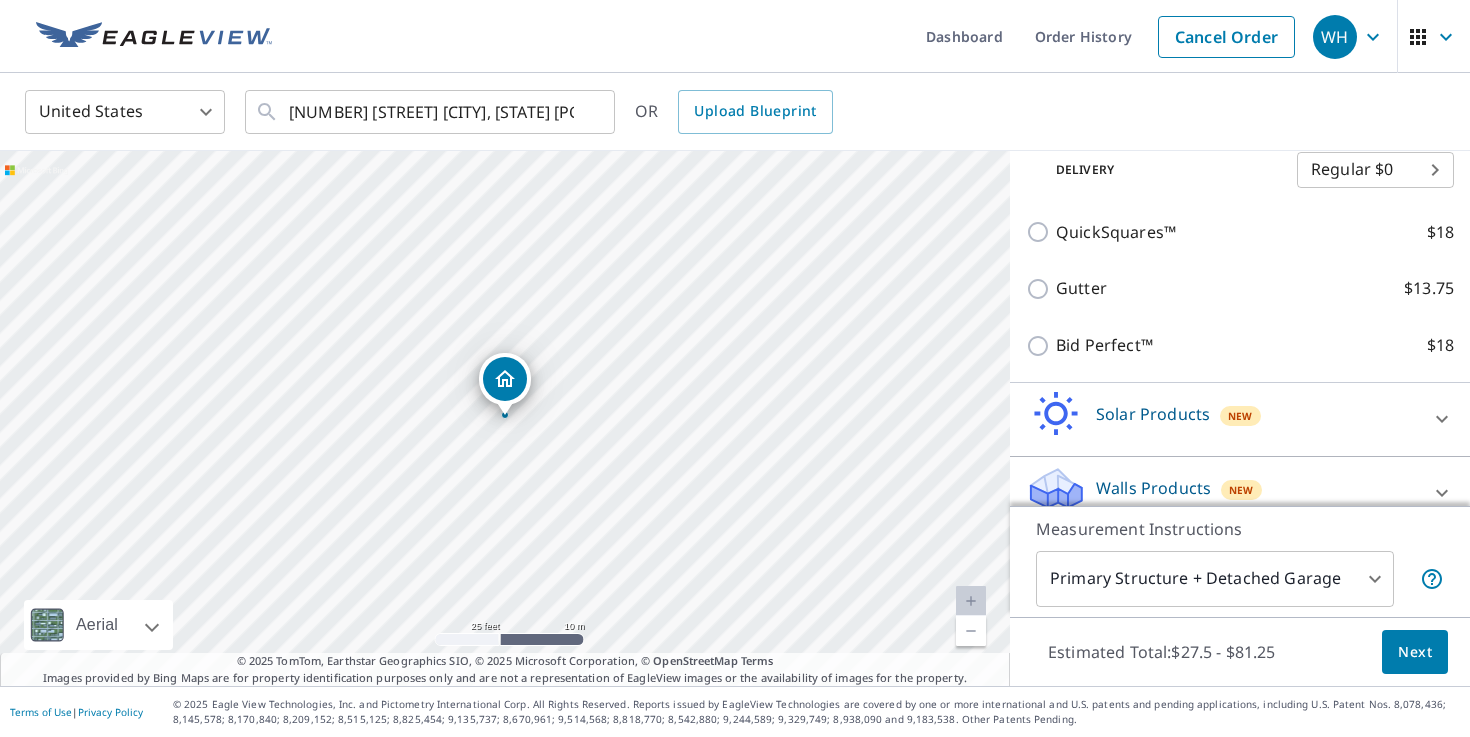 scroll, scrollTop: 442, scrollLeft: 0, axis: vertical 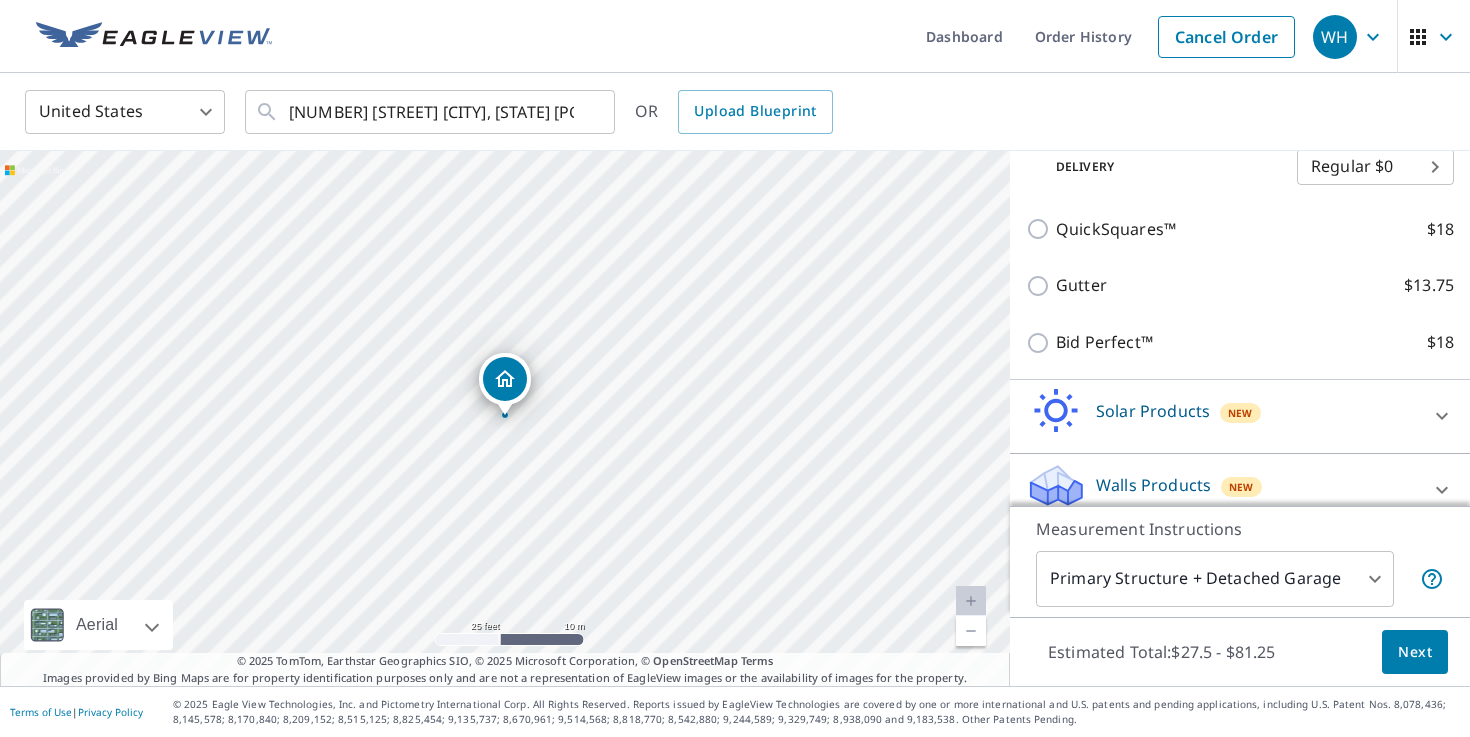 click on "Next" at bounding box center (1415, 652) 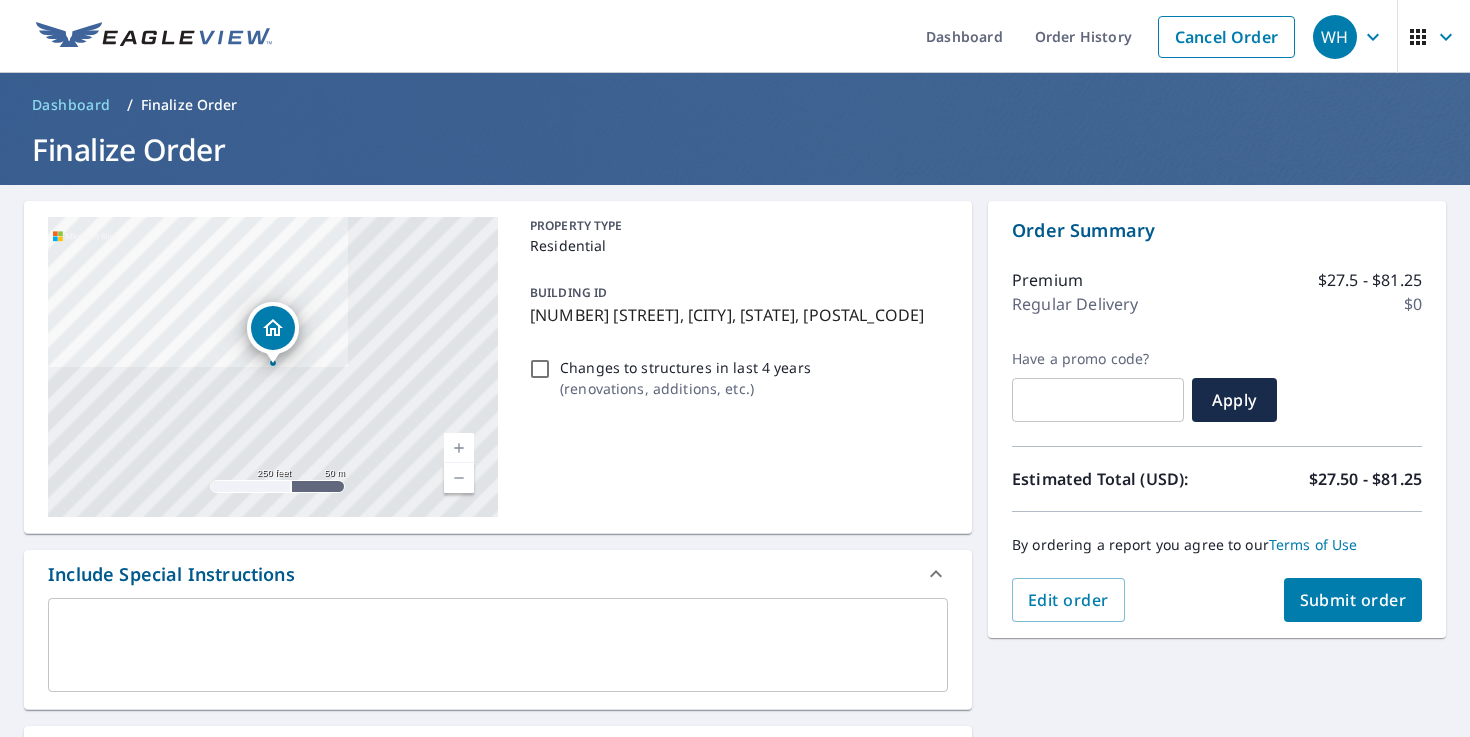 click on "Submit order" at bounding box center (1353, 600) 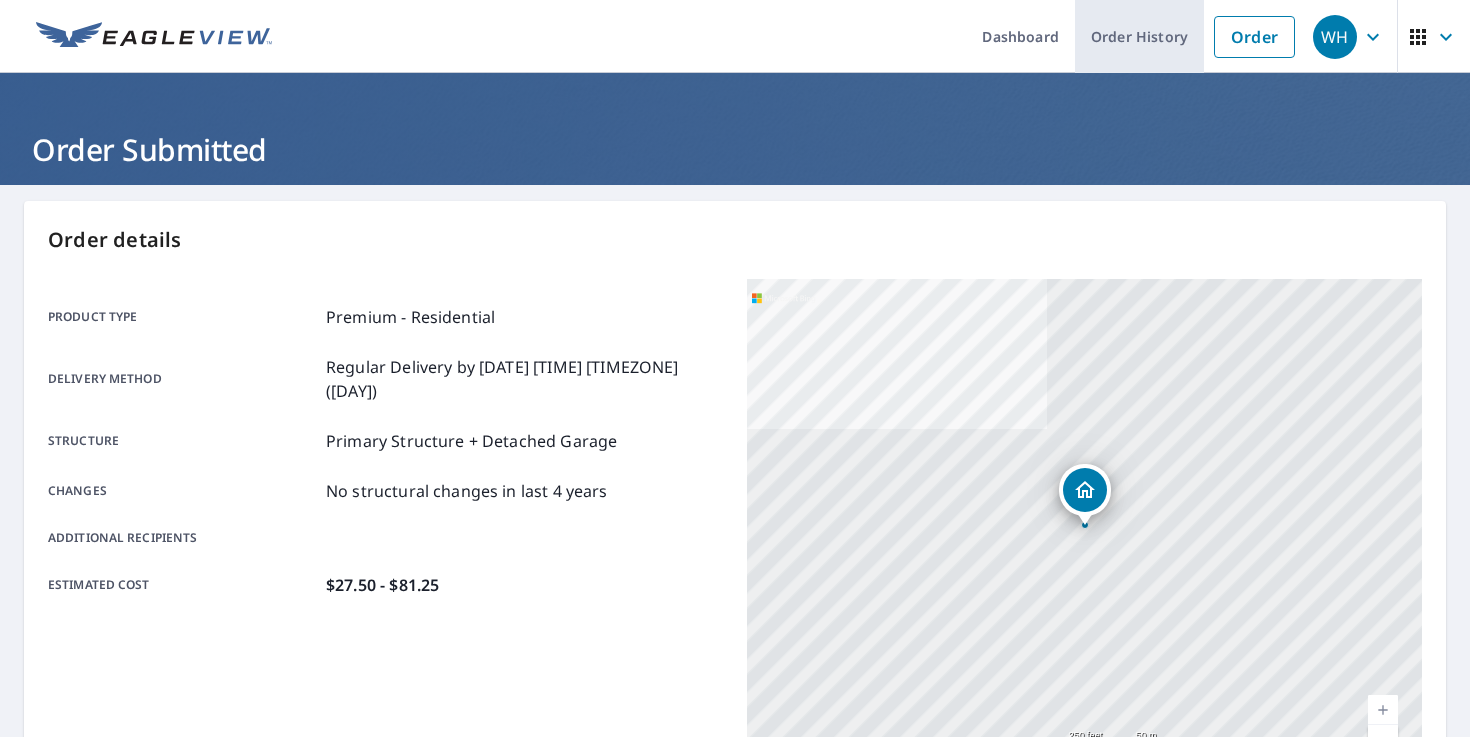 click on "Order History" at bounding box center [1139, 36] 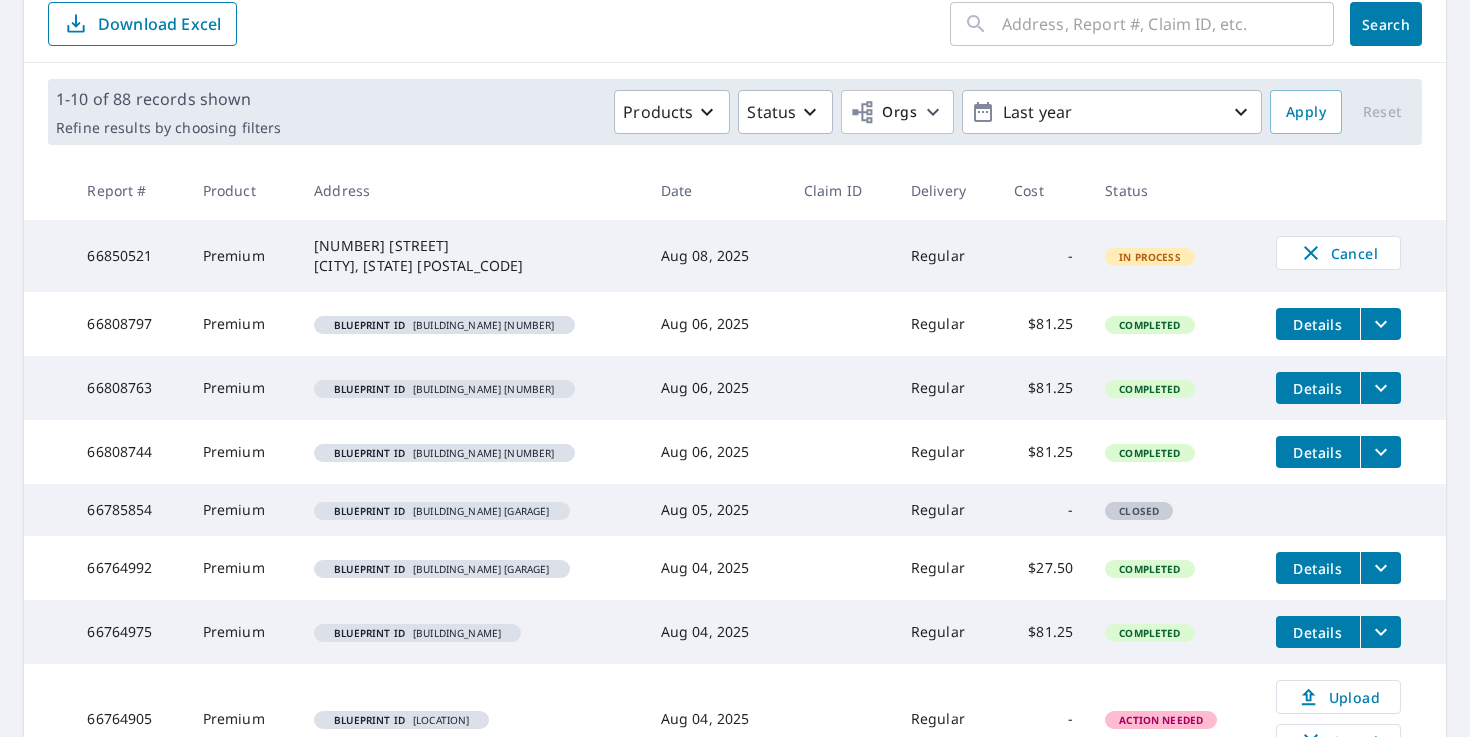 scroll, scrollTop: 137, scrollLeft: 0, axis: vertical 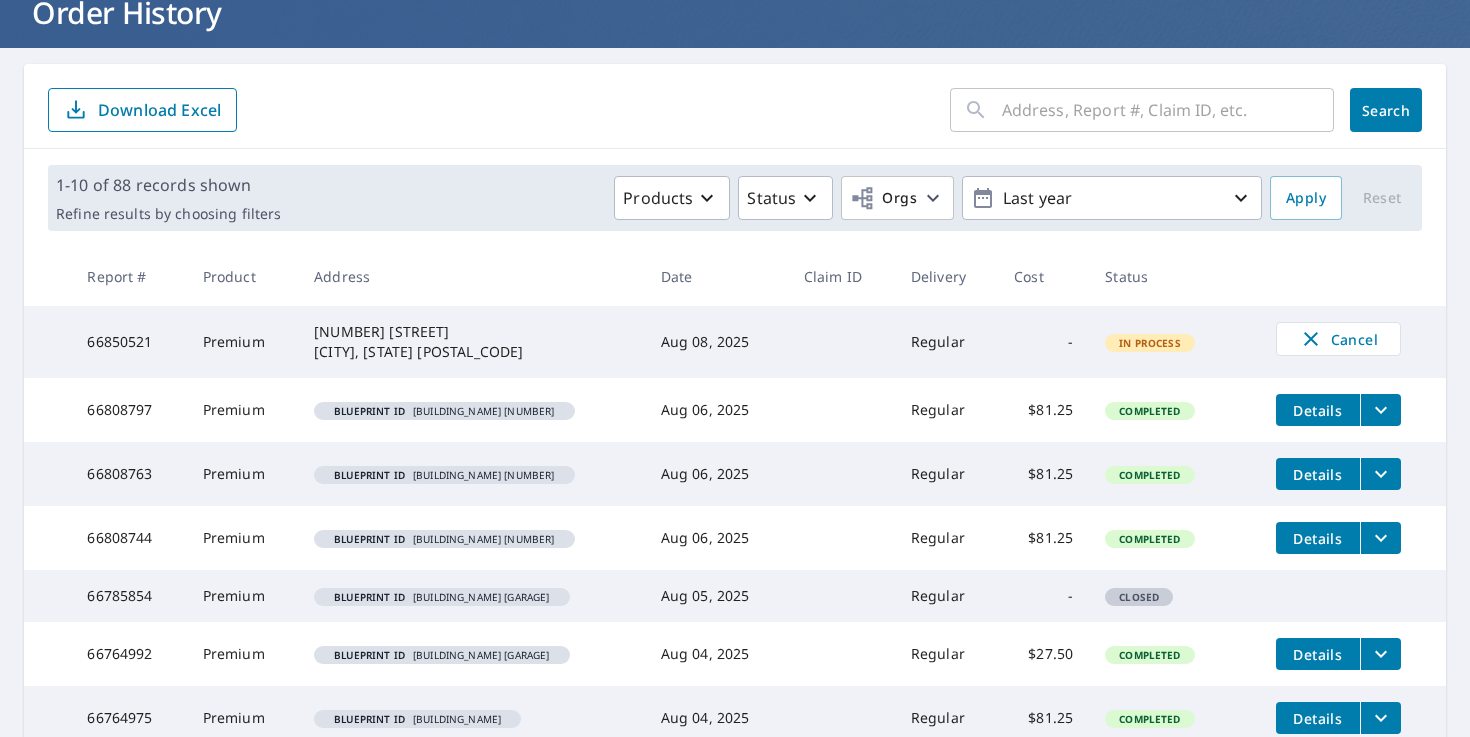 click at bounding box center (1168, 110) 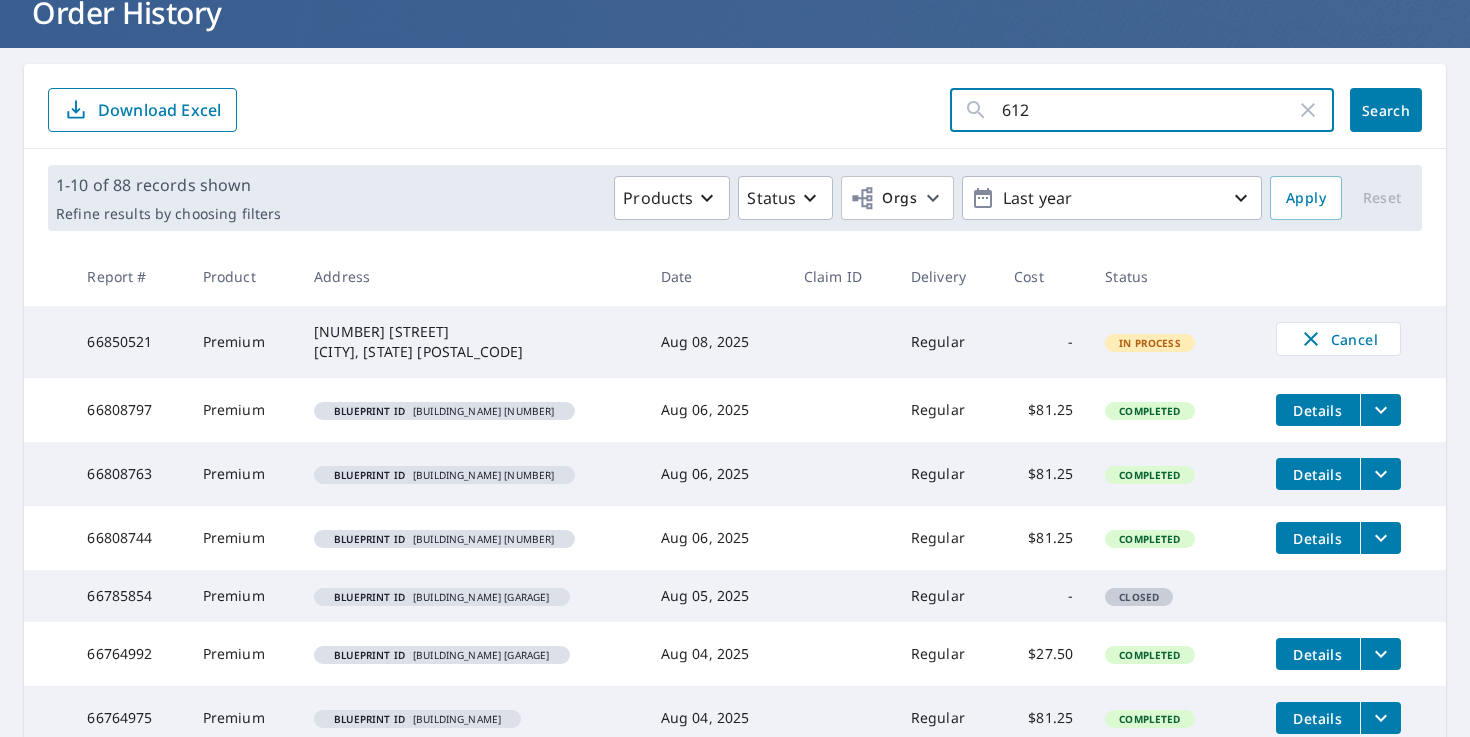 type on "6121" 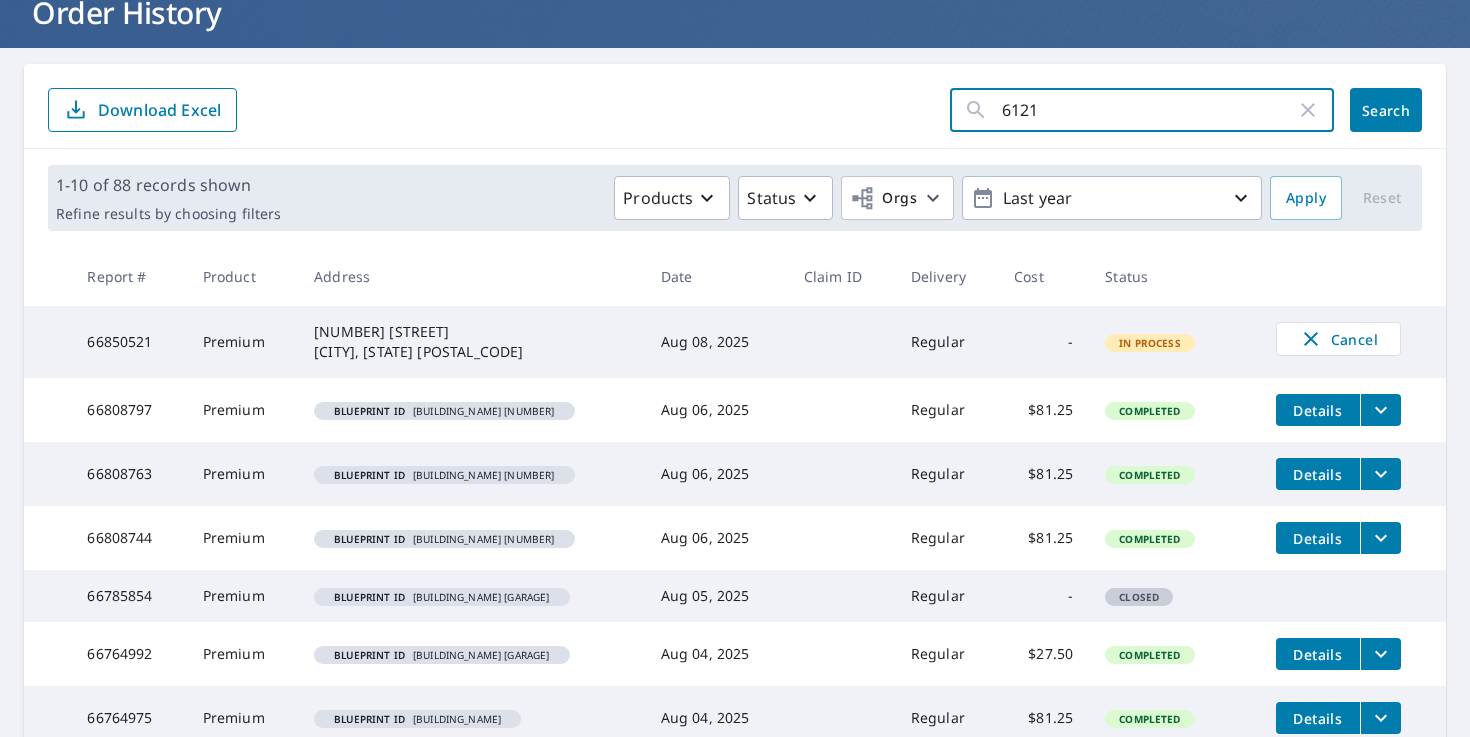 click on "Search" 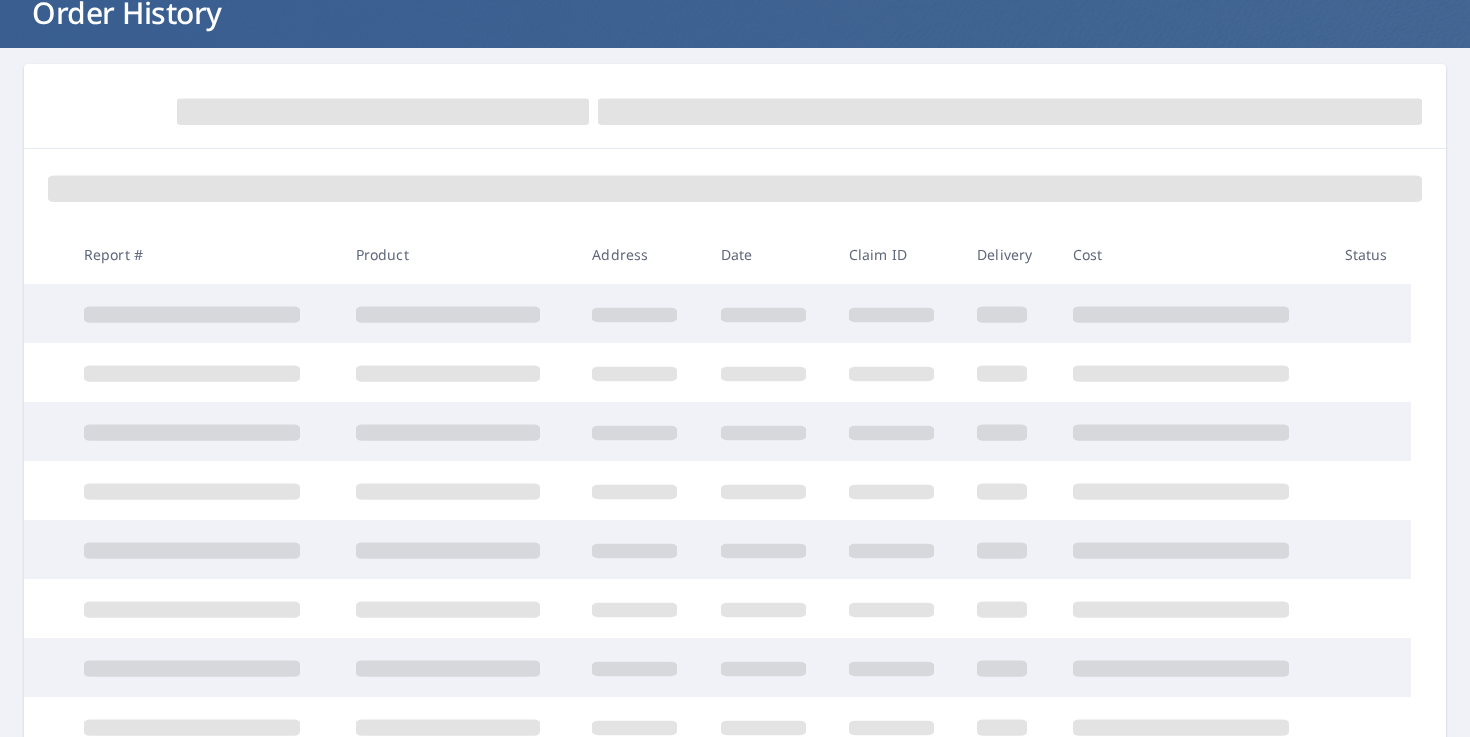 scroll, scrollTop: 0, scrollLeft: 0, axis: both 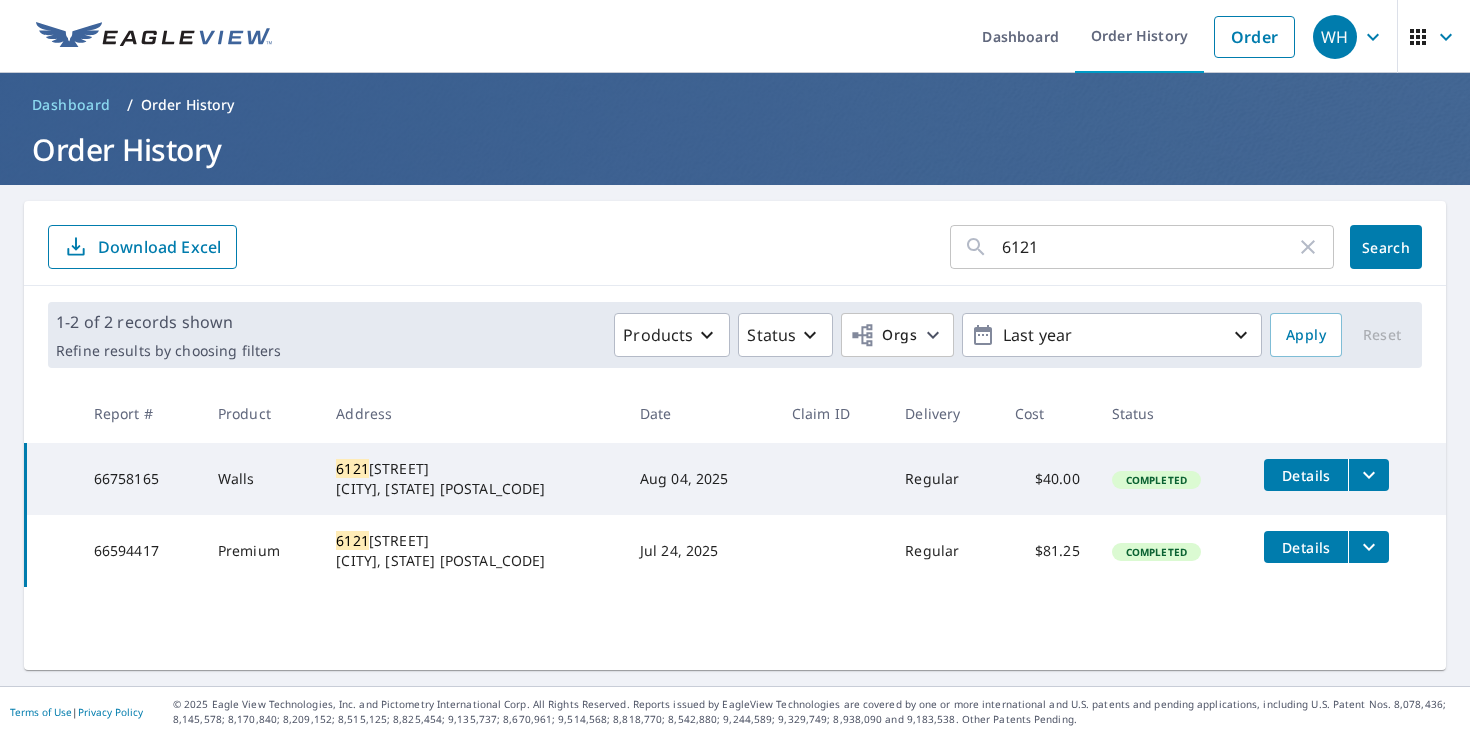click at bounding box center [1368, 547] 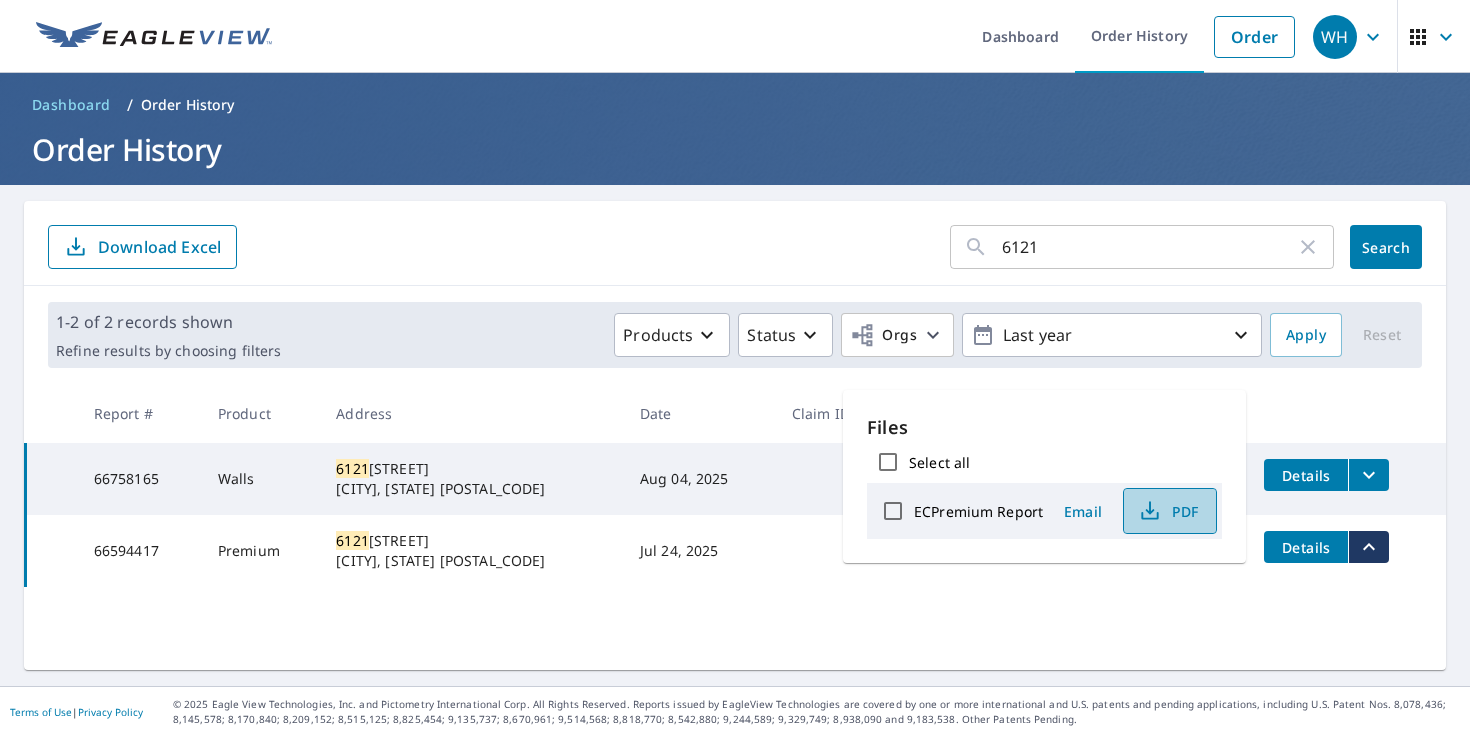 click on "PDF" at bounding box center (1168, 511) 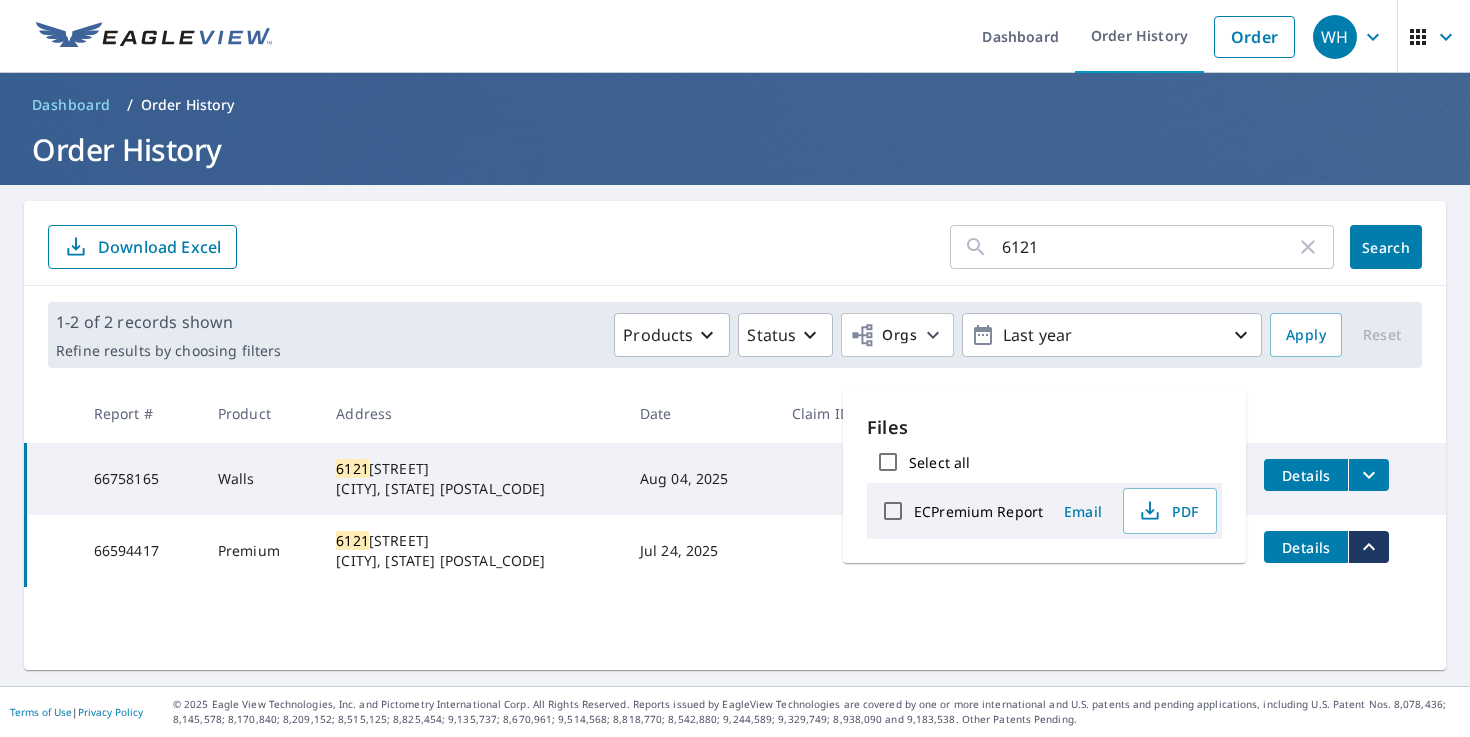 click 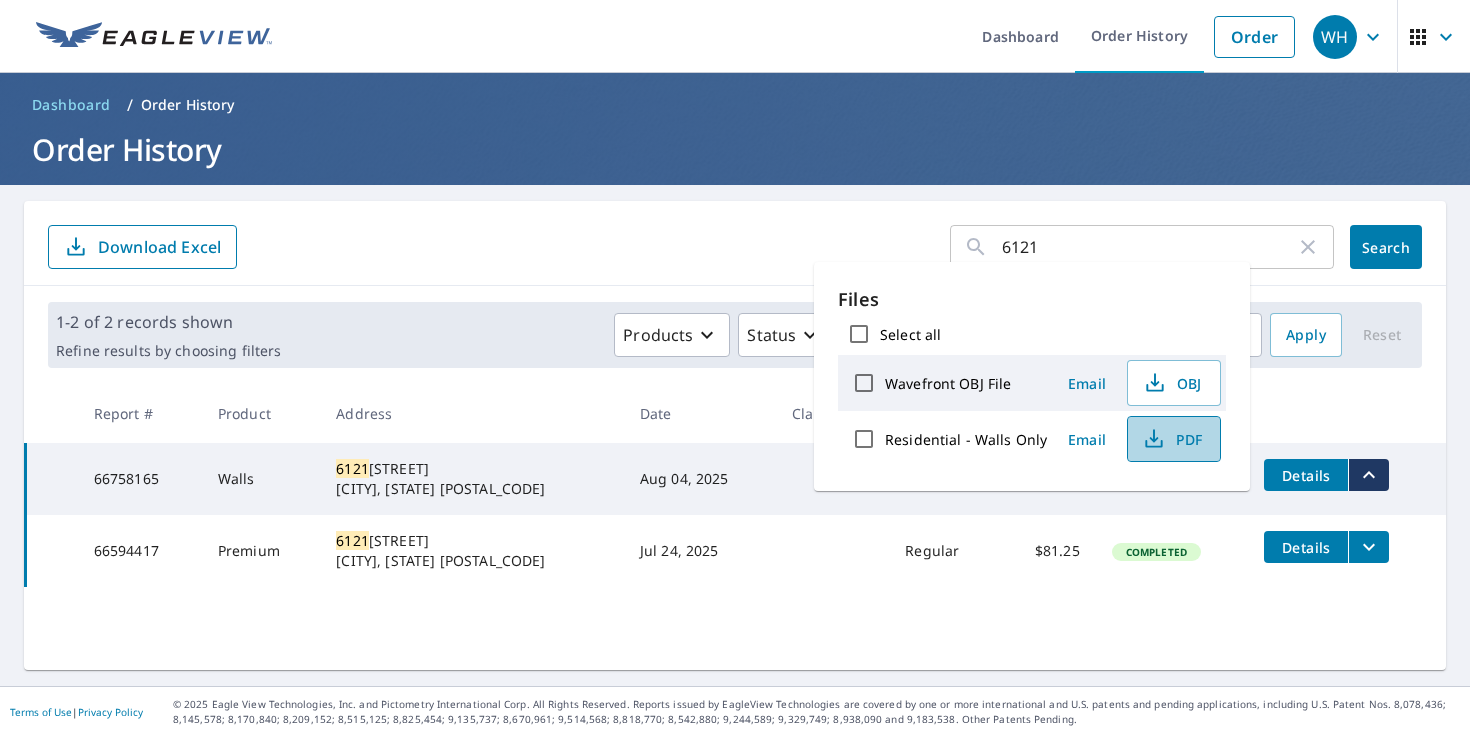 click 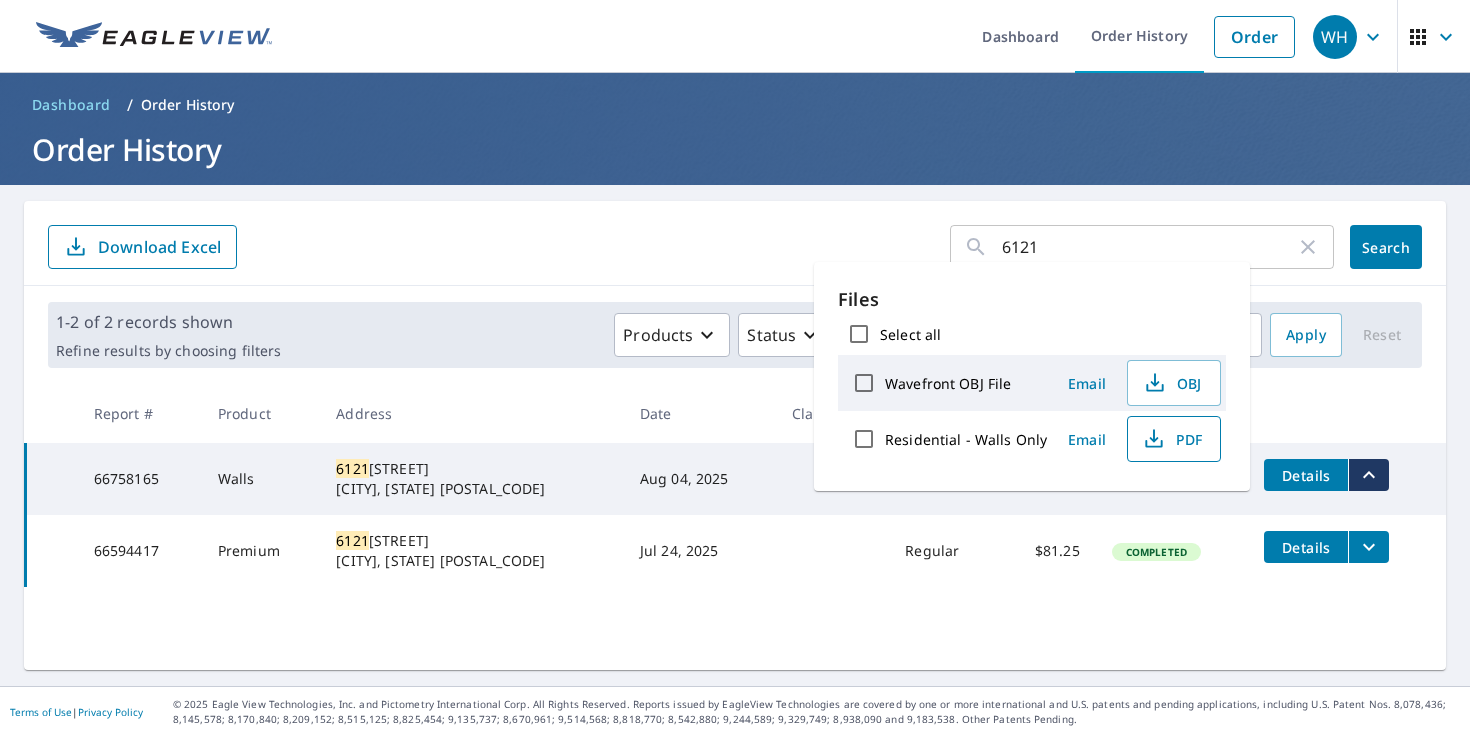 click on "Dashboard Order History Order" at bounding box center [794, 36] 